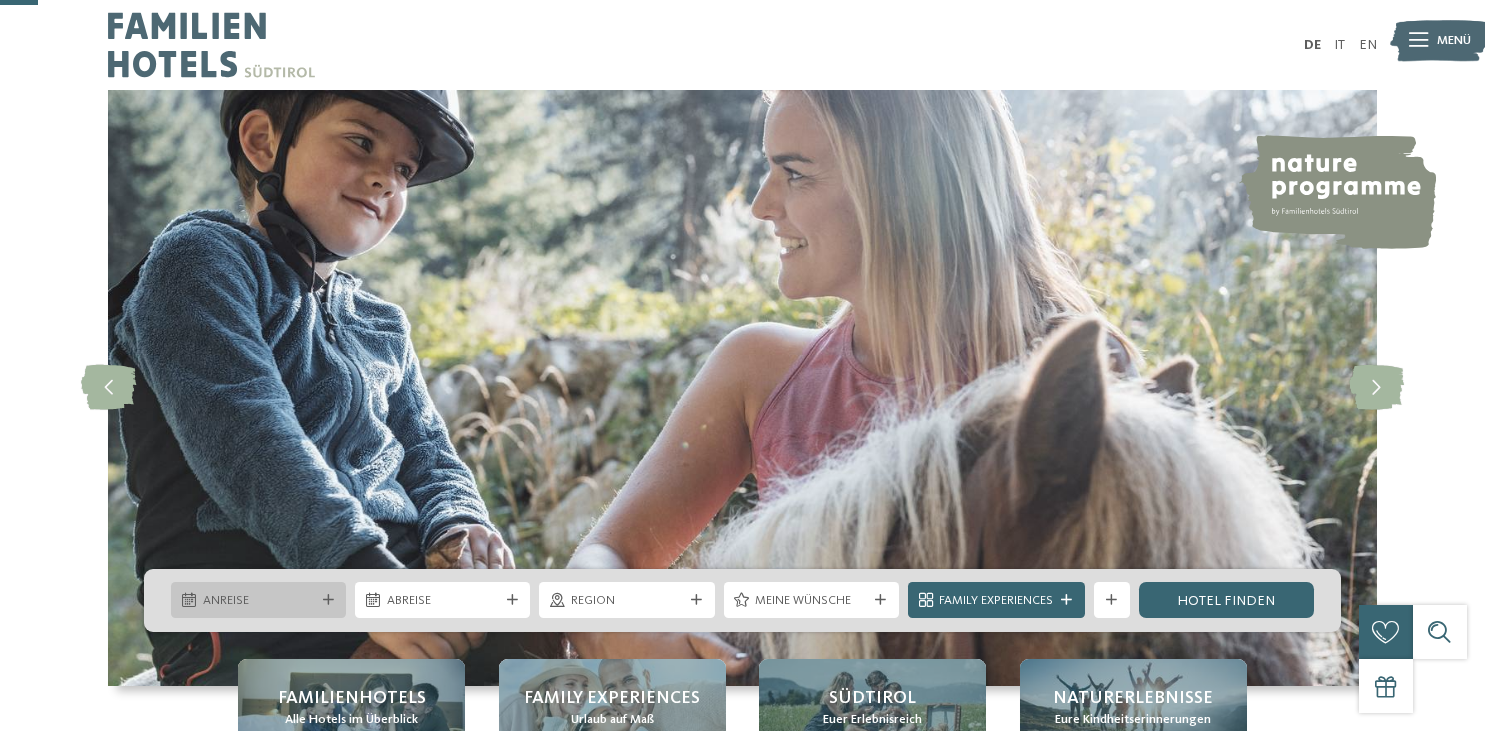 scroll, scrollTop: 211, scrollLeft: 0, axis: vertical 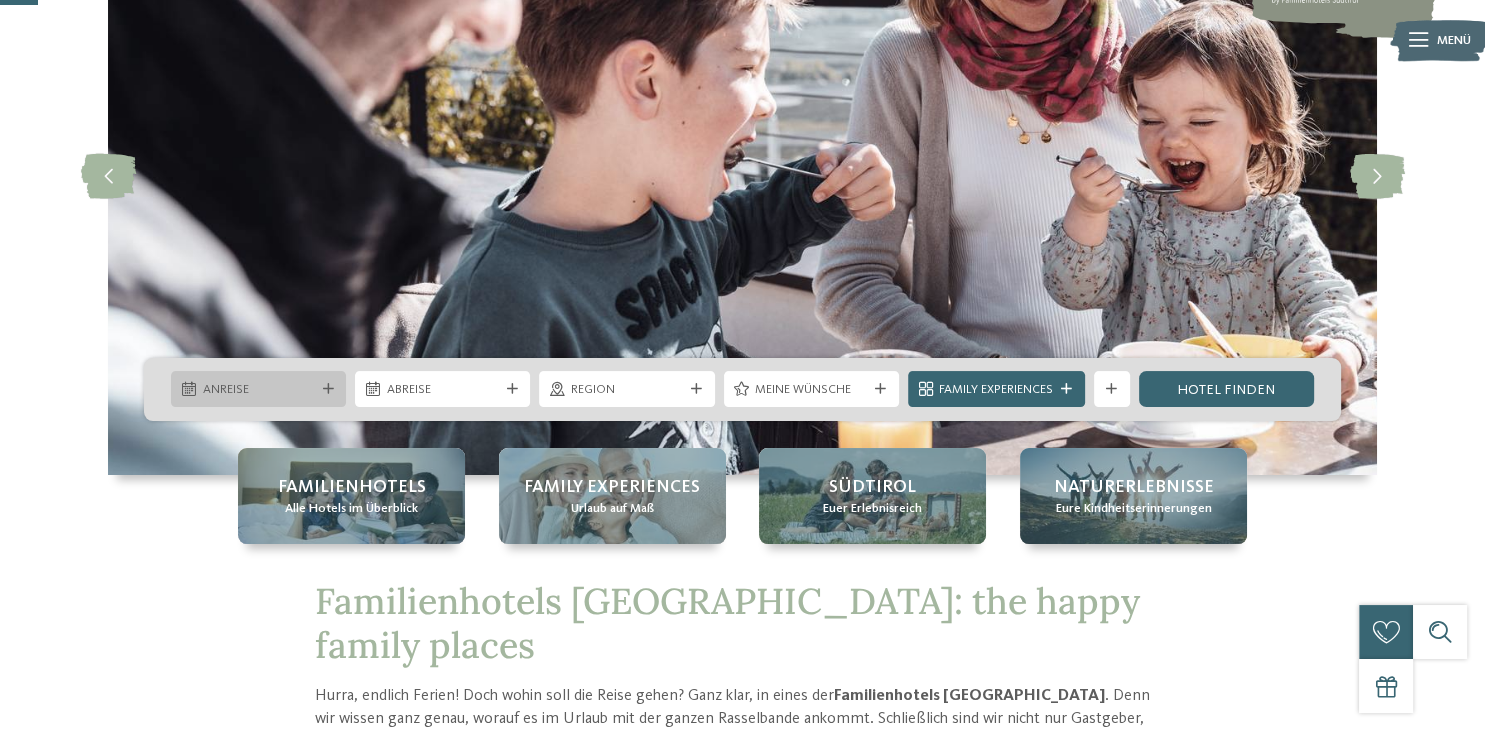 click on "Anreise" at bounding box center [258, 389] 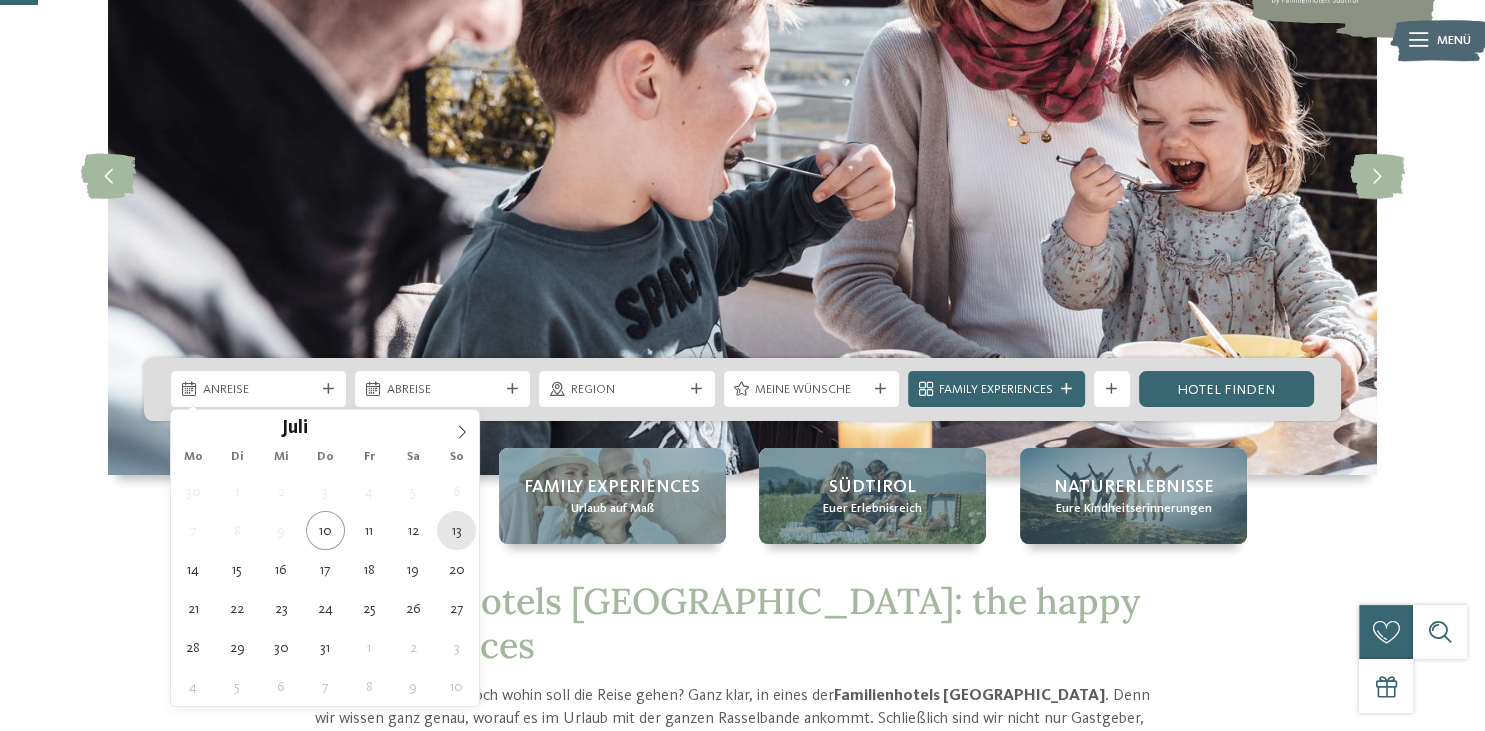 type on "[DATE]" 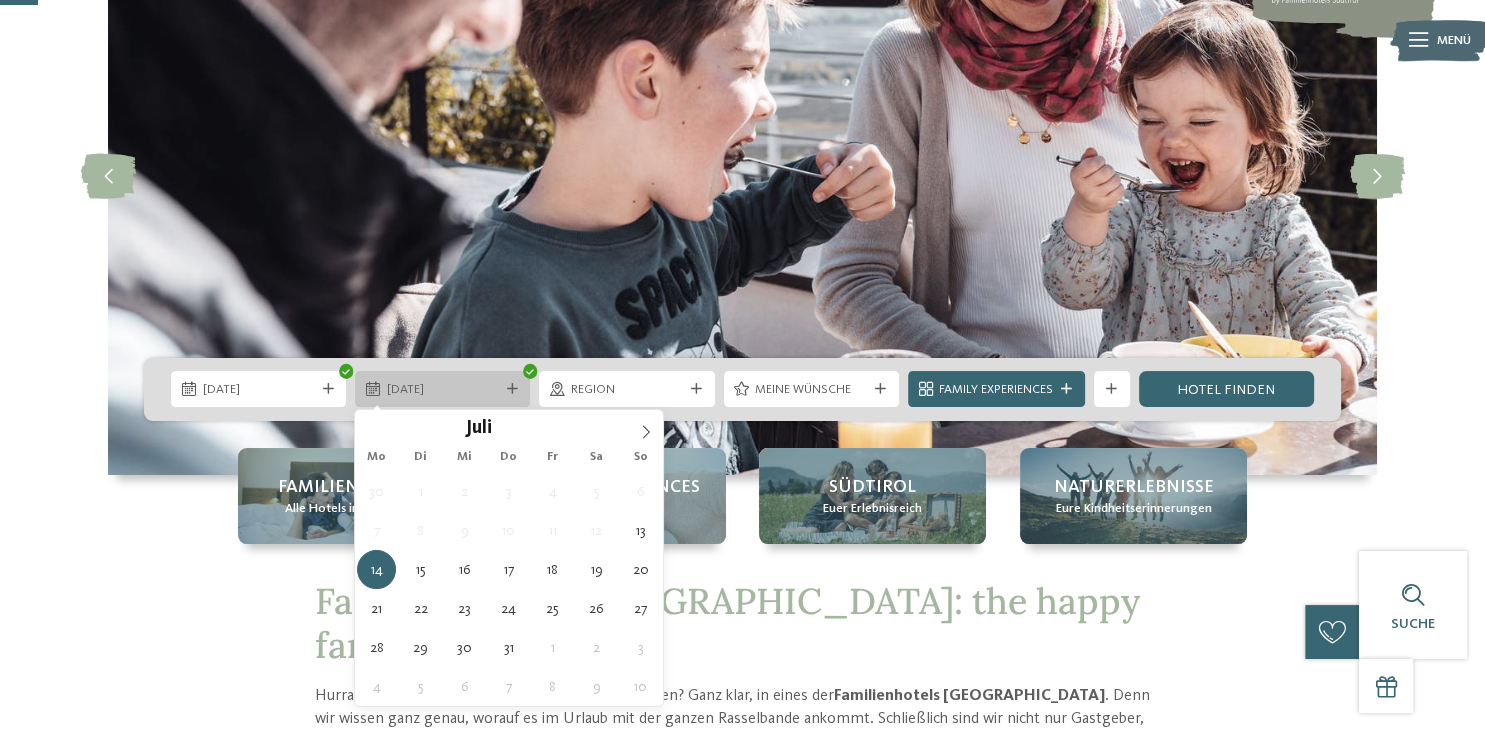 click on "14.07.2025" at bounding box center (442, 389) 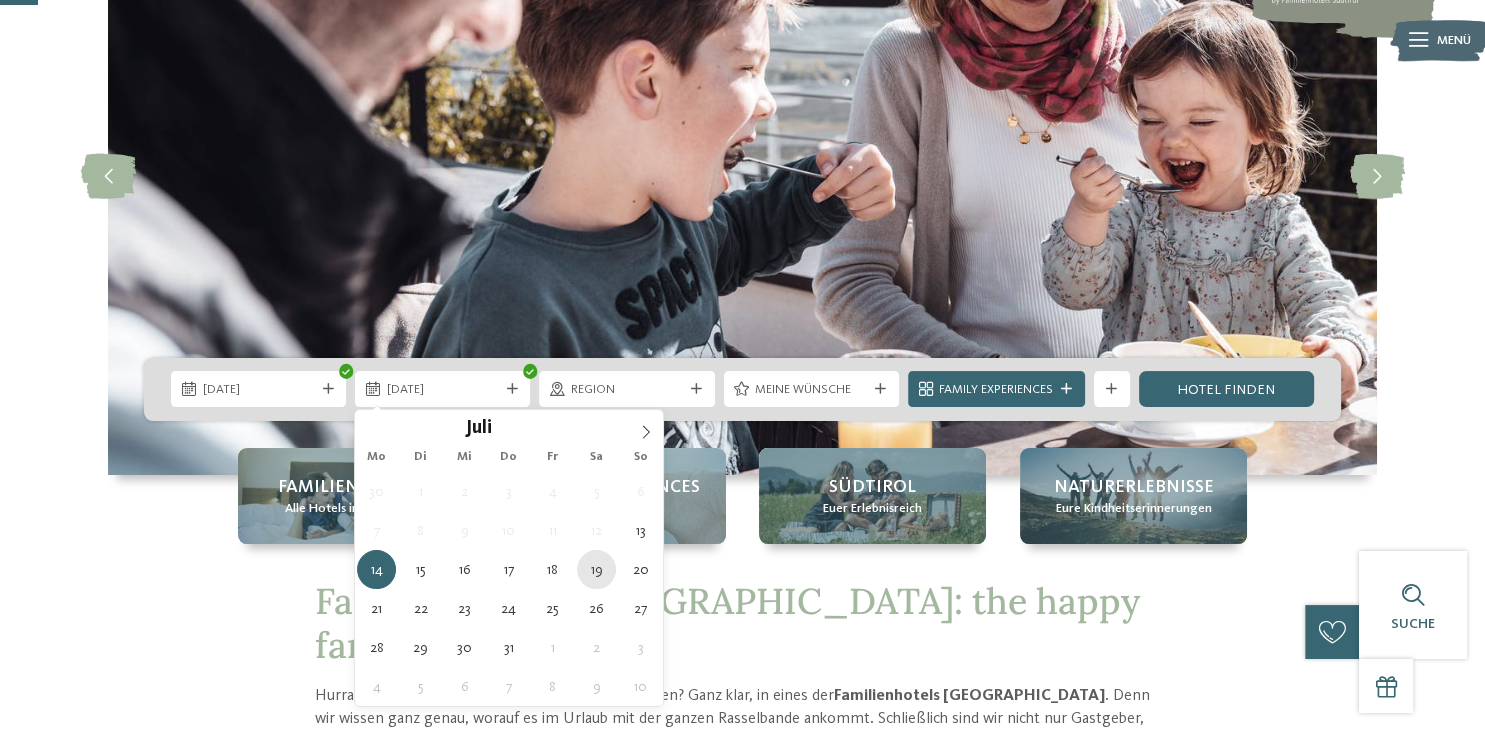 type on "19.07.2025" 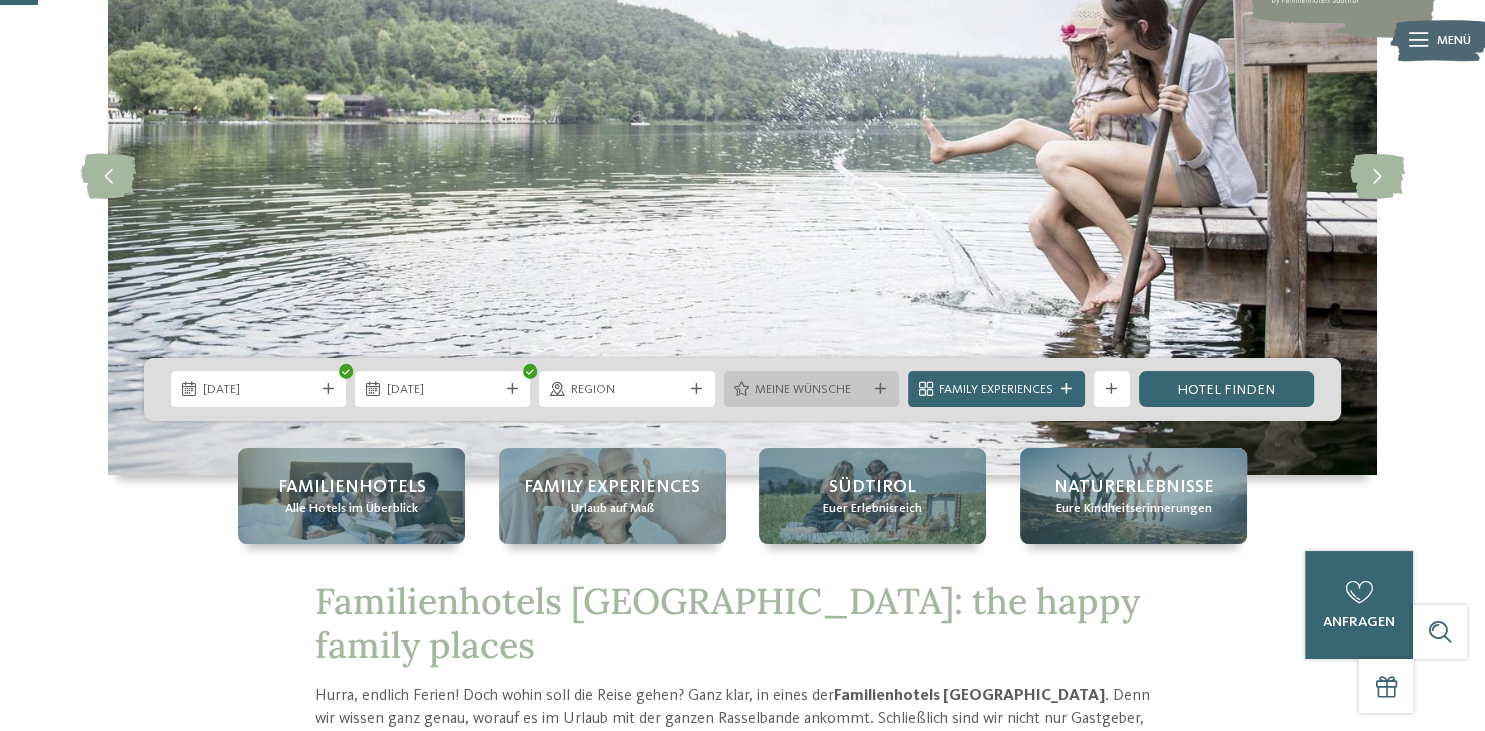 click at bounding box center [880, 389] 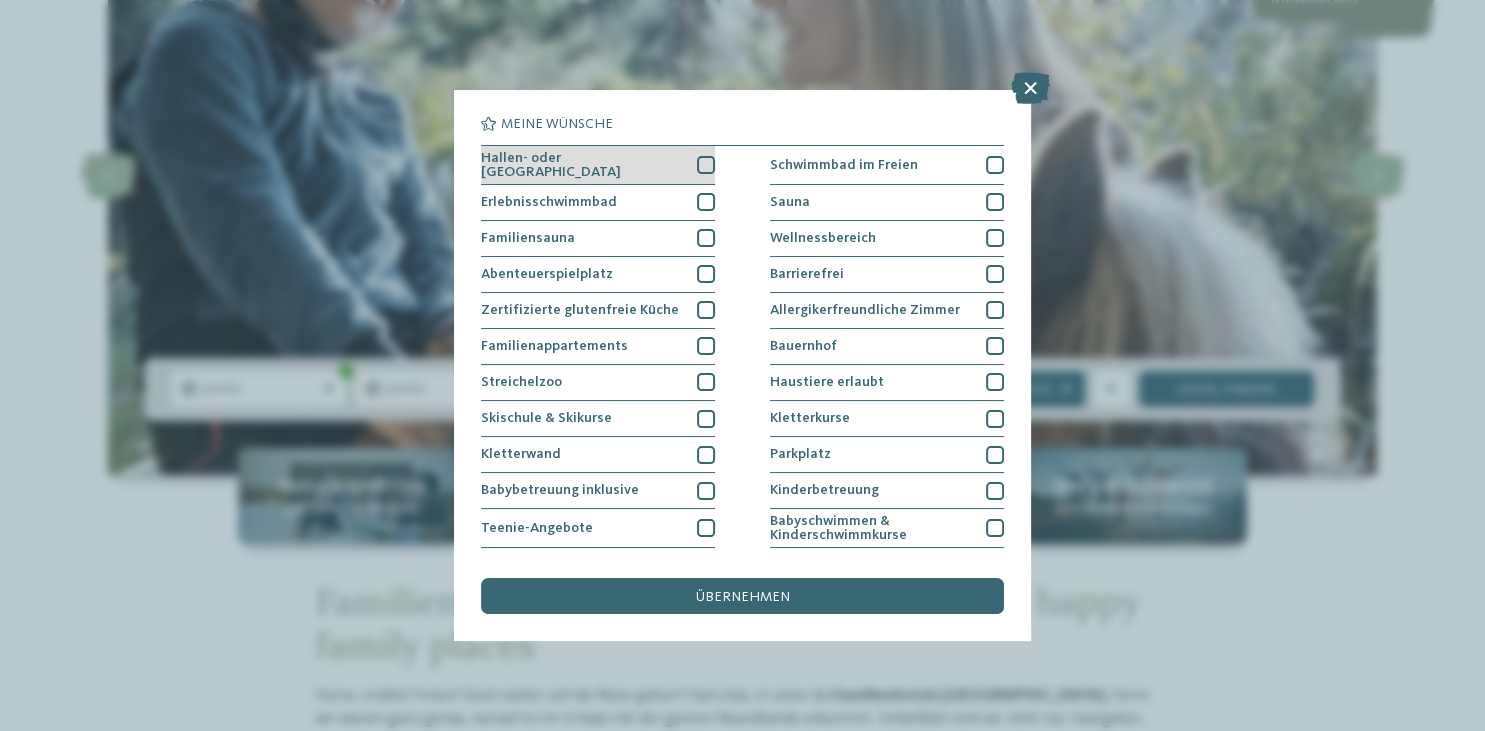 click at bounding box center (706, 165) 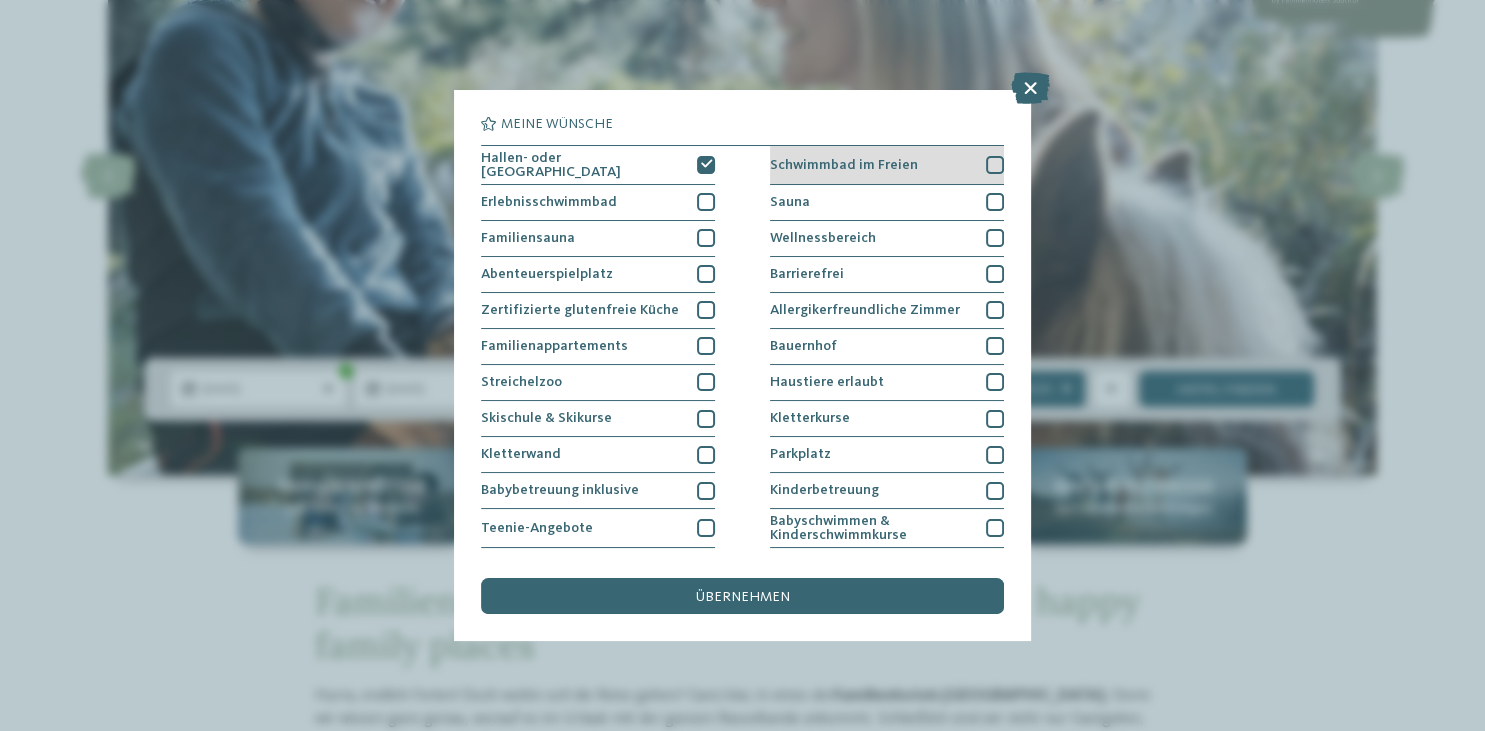 click at bounding box center [995, 165] 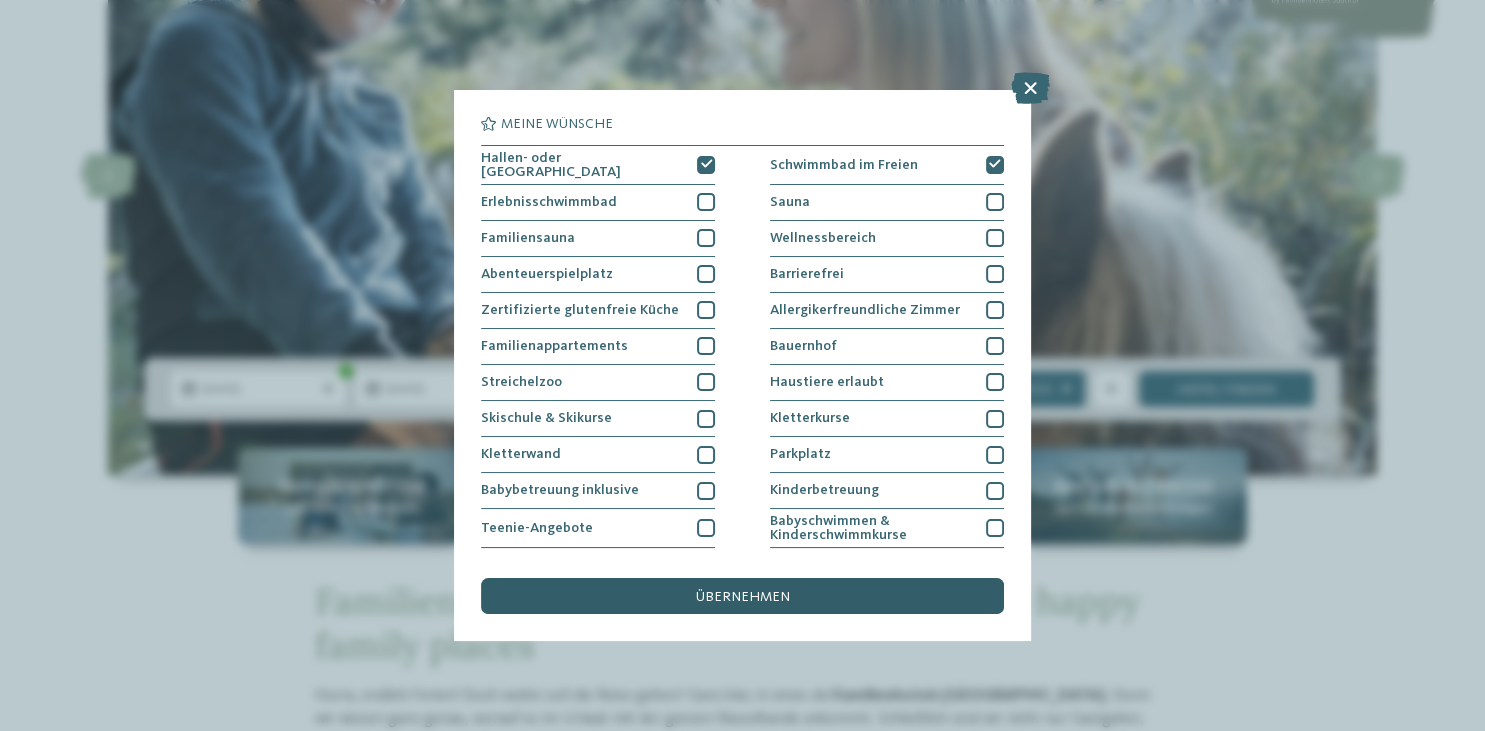 click on "übernehmen" at bounding box center (743, 597) 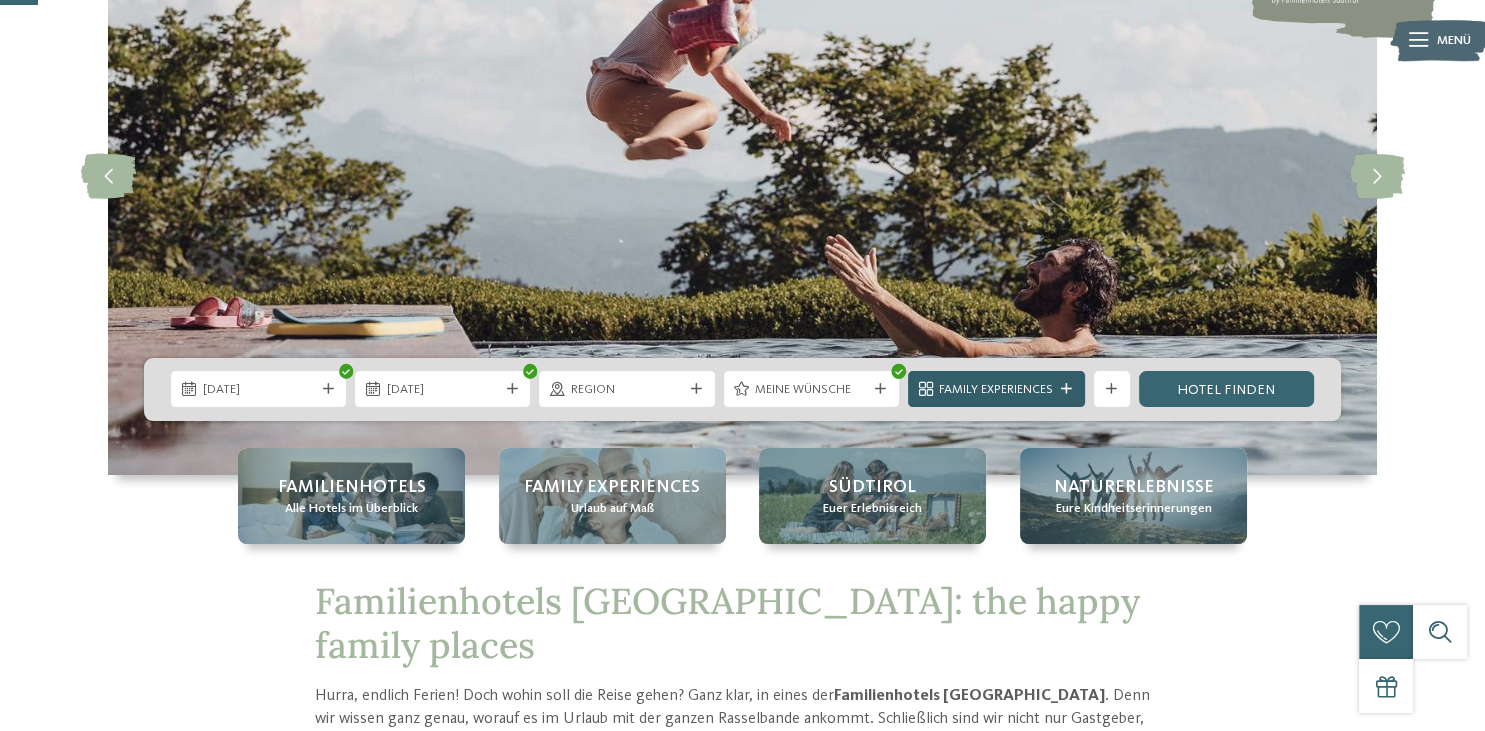 click at bounding box center (1066, 389) 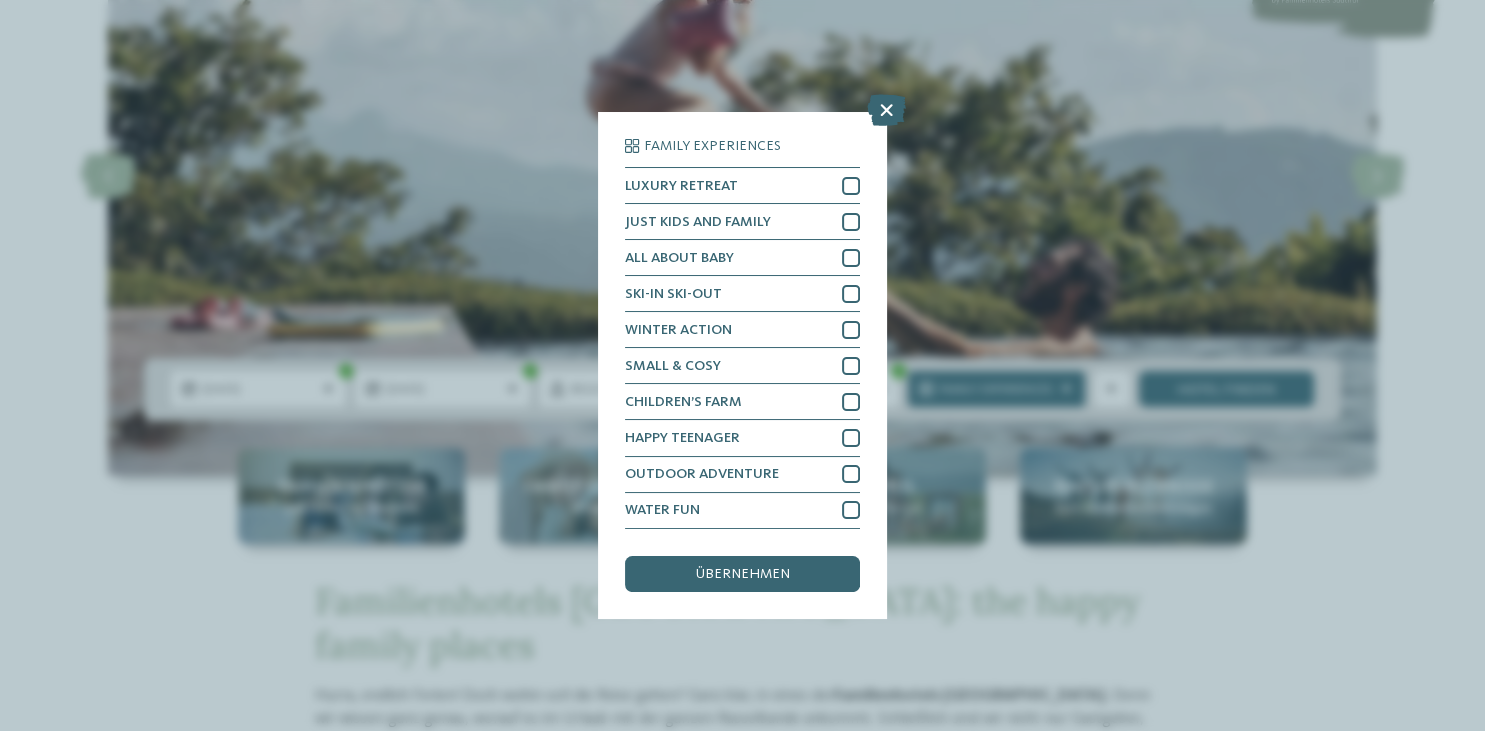 click on "Family Experiences
LUXURY RETREAT
JUST KIDS AND FAMILY" at bounding box center [742, 365] 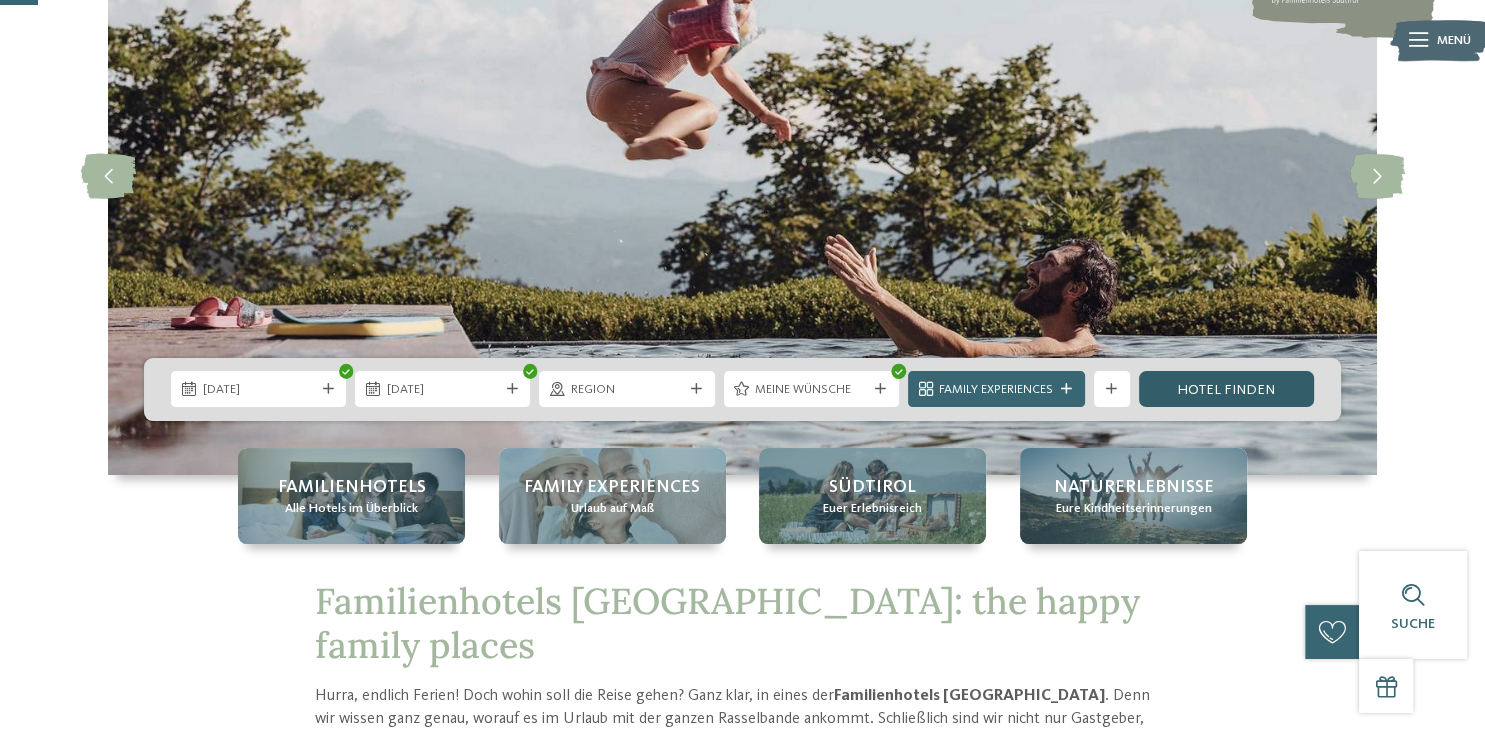 click on "Hotel finden" at bounding box center [1226, 389] 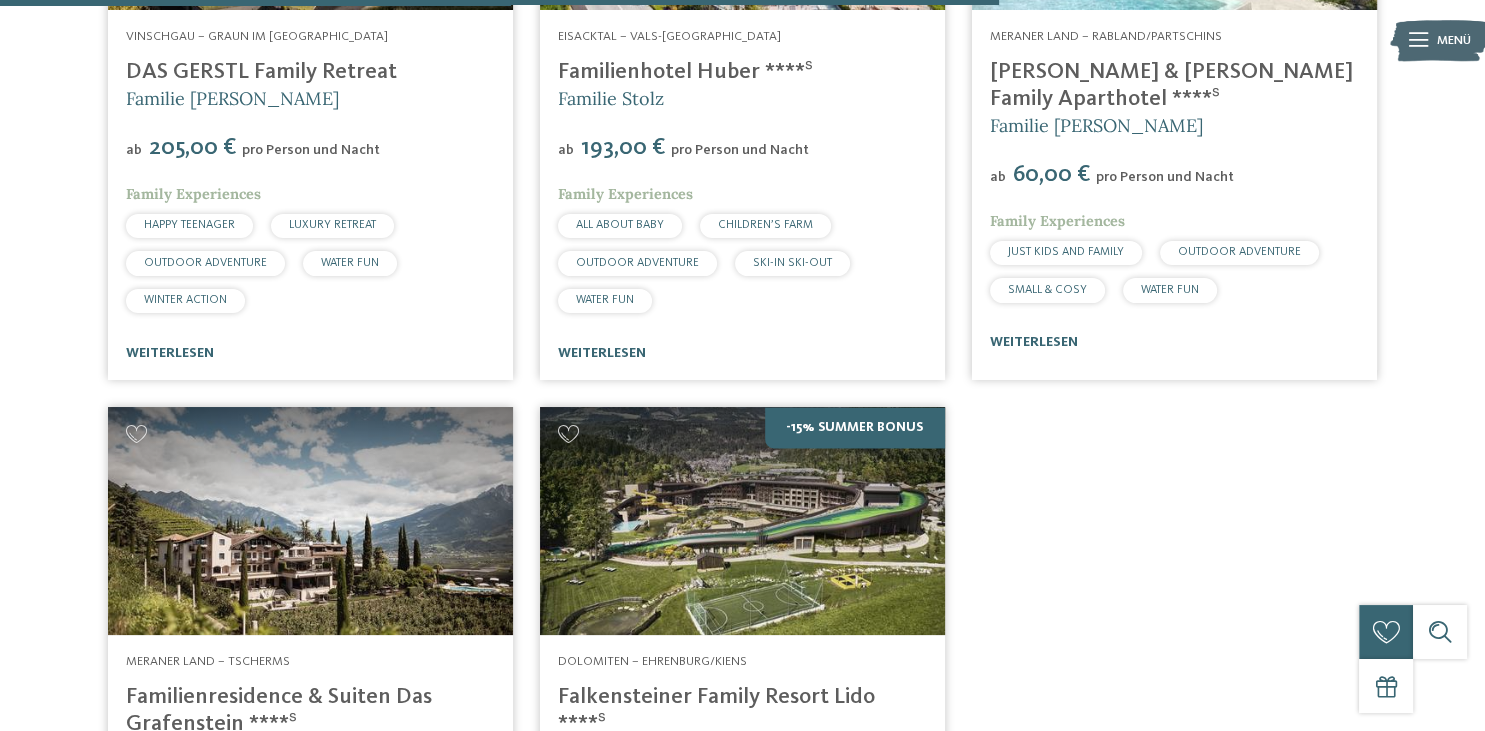 scroll, scrollTop: 2901, scrollLeft: 0, axis: vertical 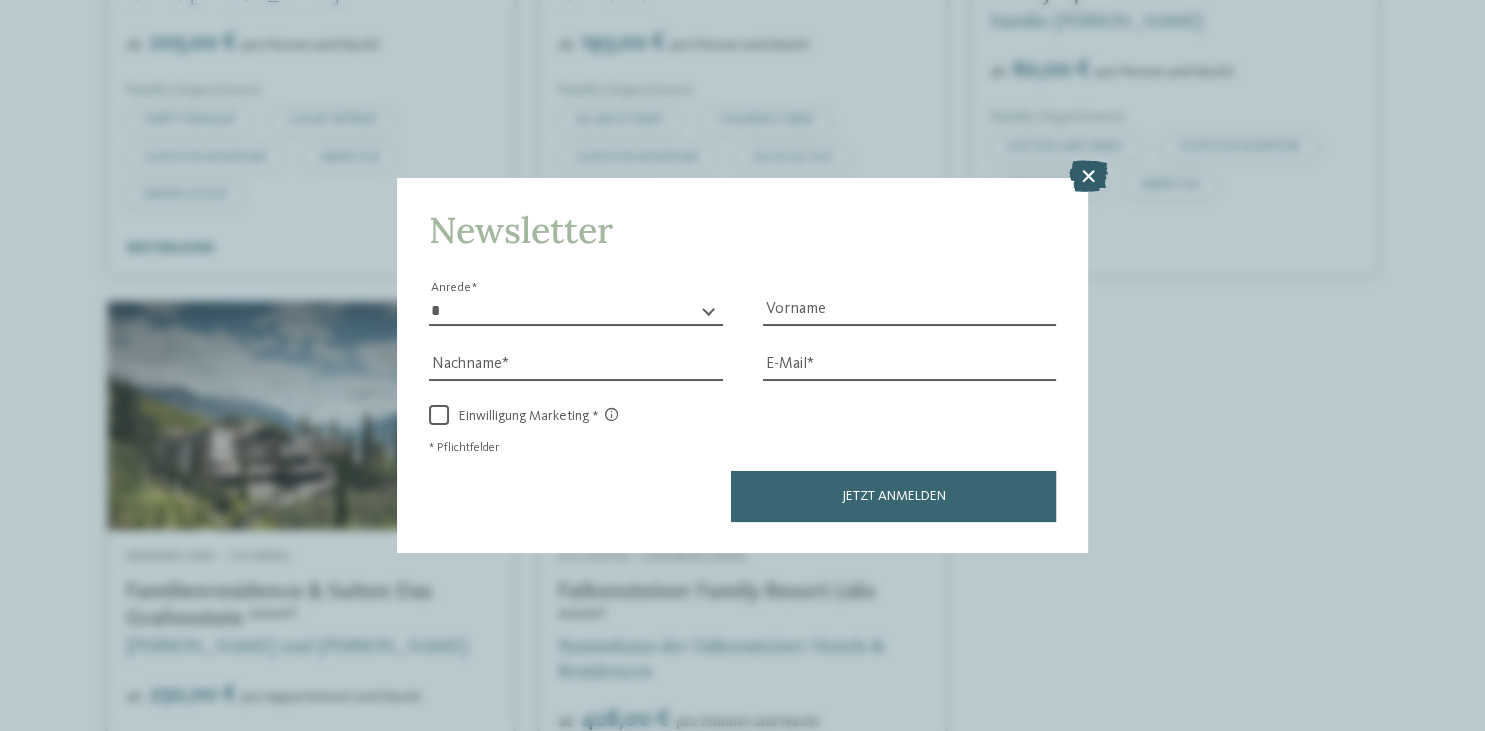 click at bounding box center [1087, 176] 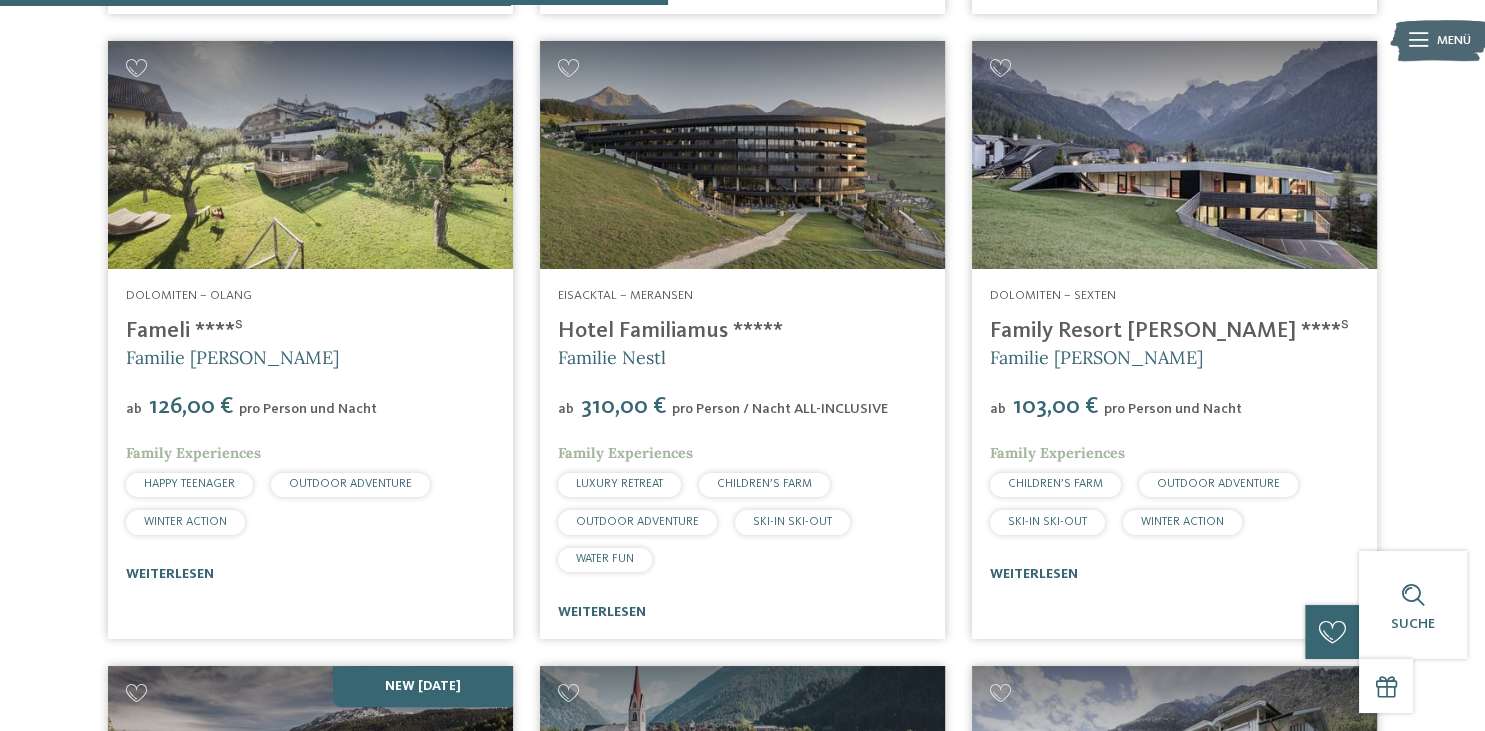 scroll, scrollTop: 1951, scrollLeft: 0, axis: vertical 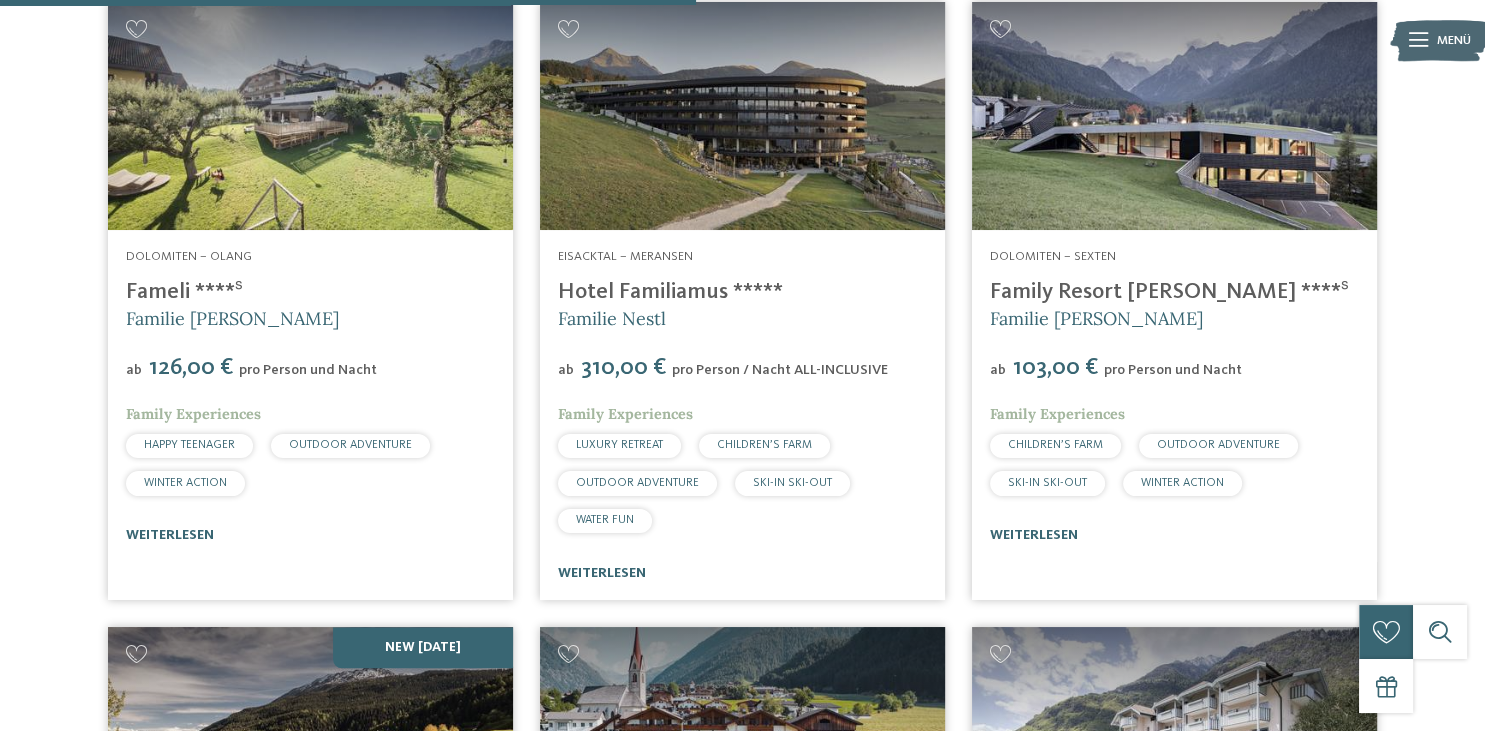 click at bounding box center [310, 116] 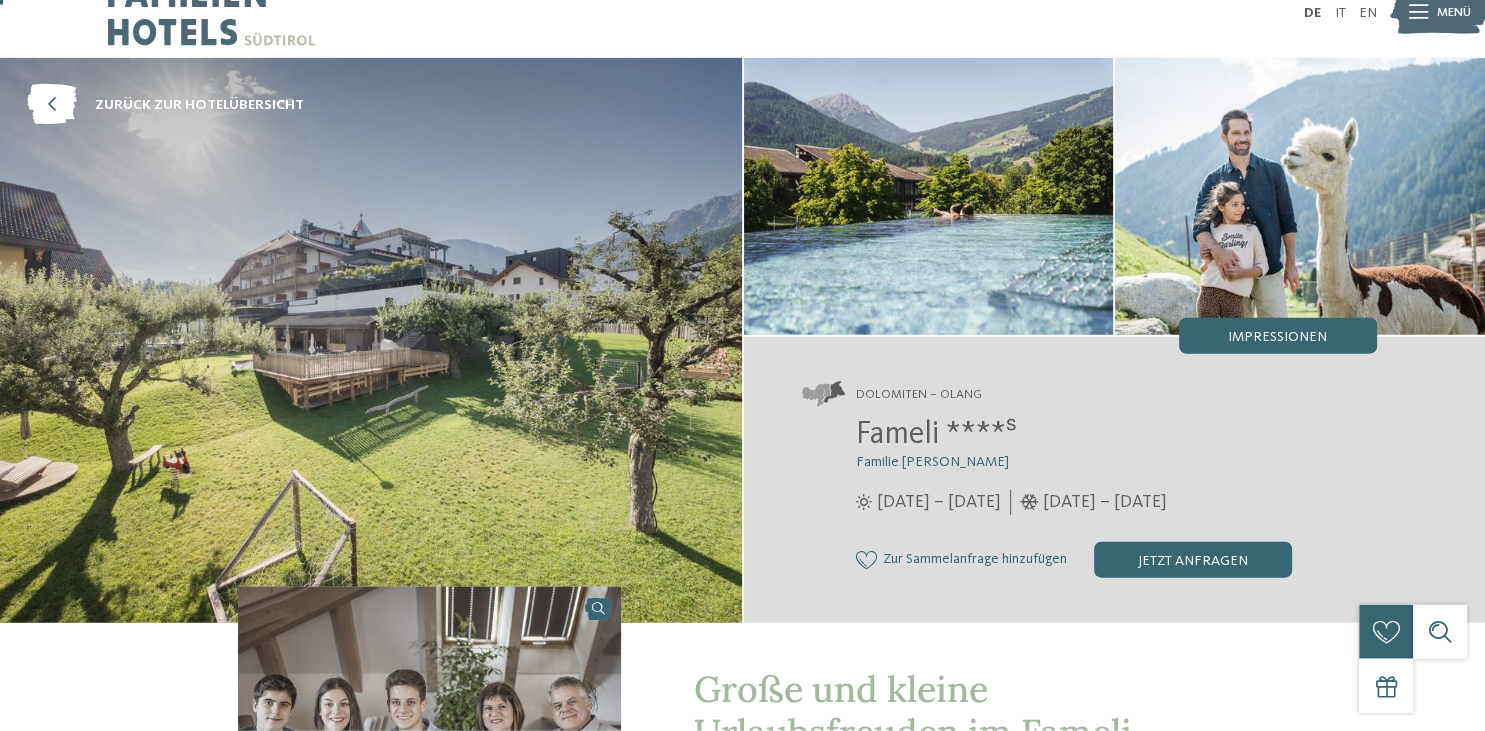 scroll, scrollTop: 0, scrollLeft: 0, axis: both 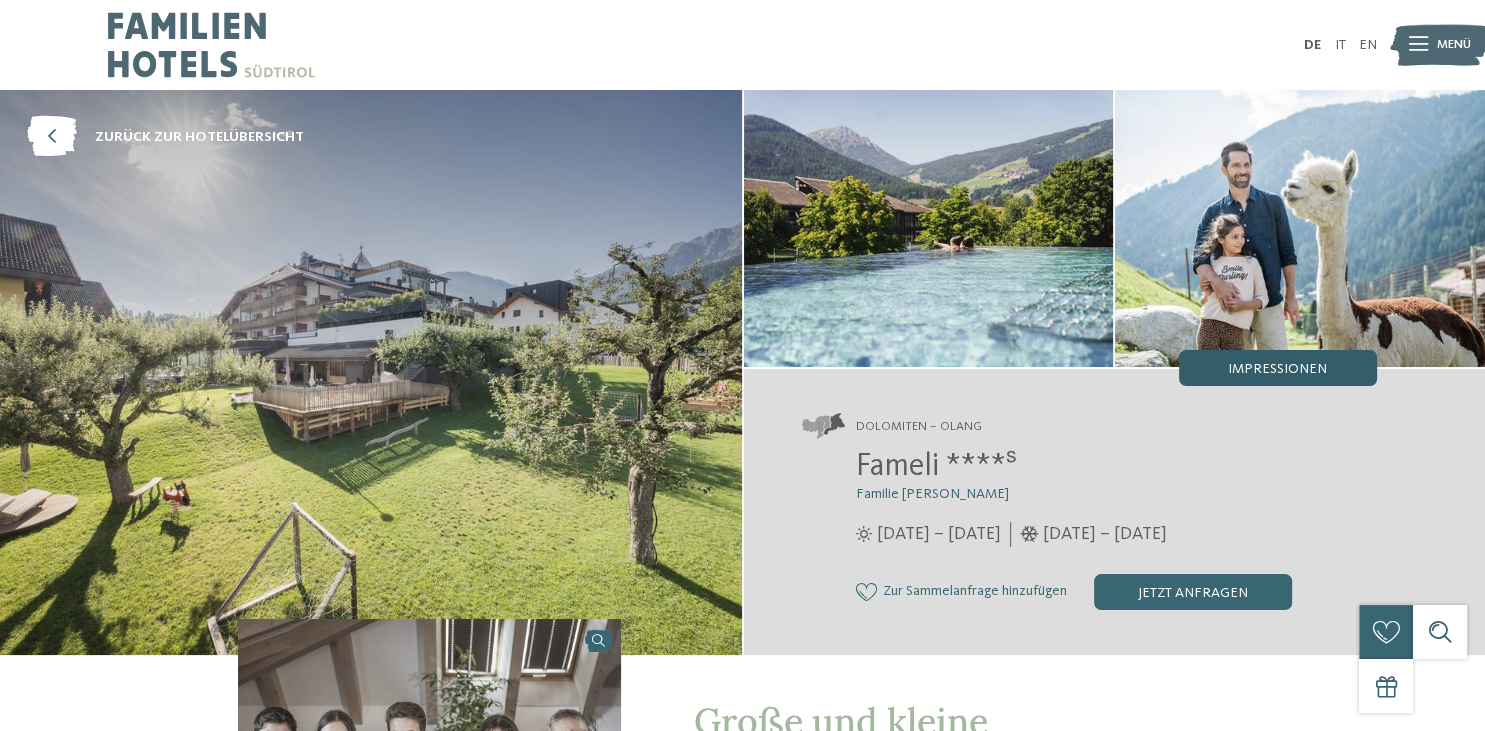 click on "Impressionen" at bounding box center (1277, 369) 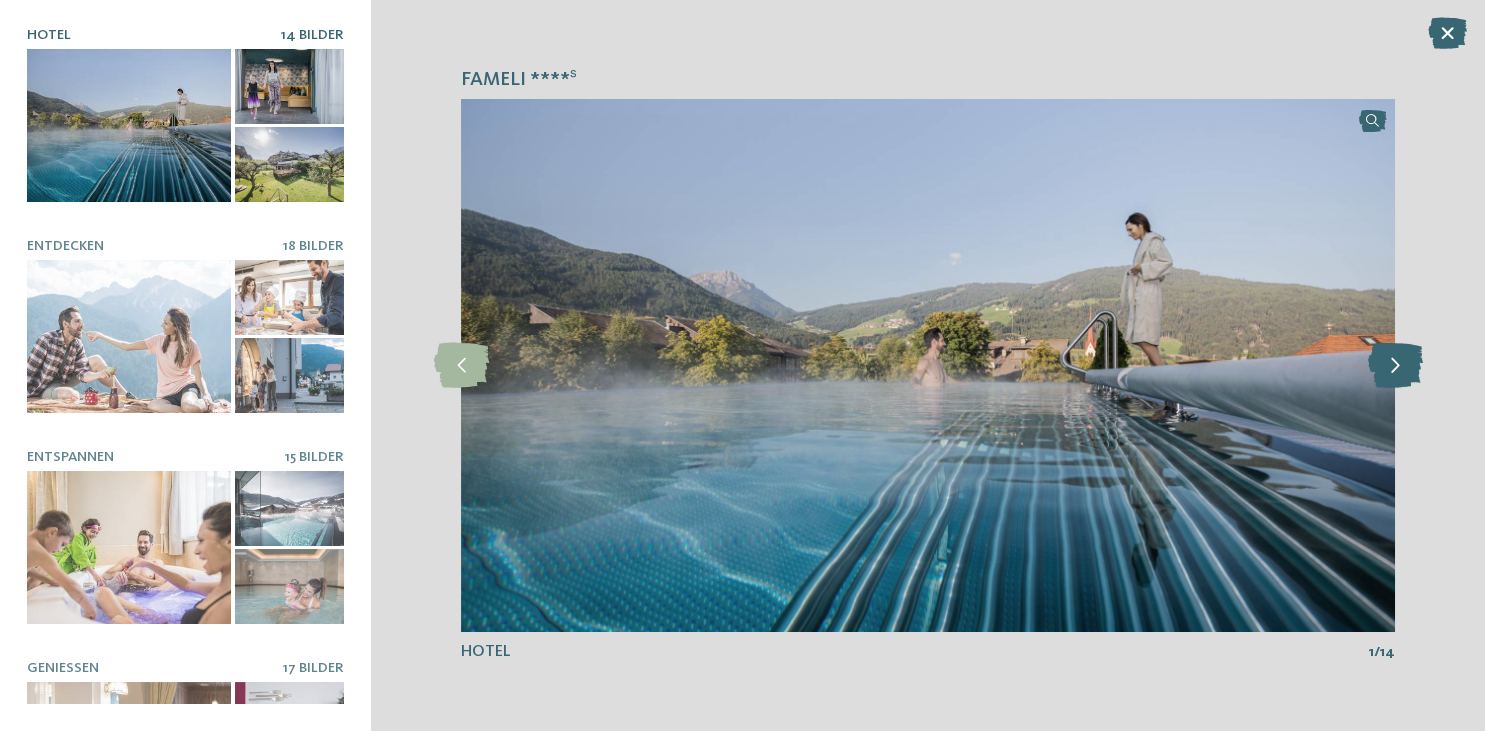 click at bounding box center (1394, 365) 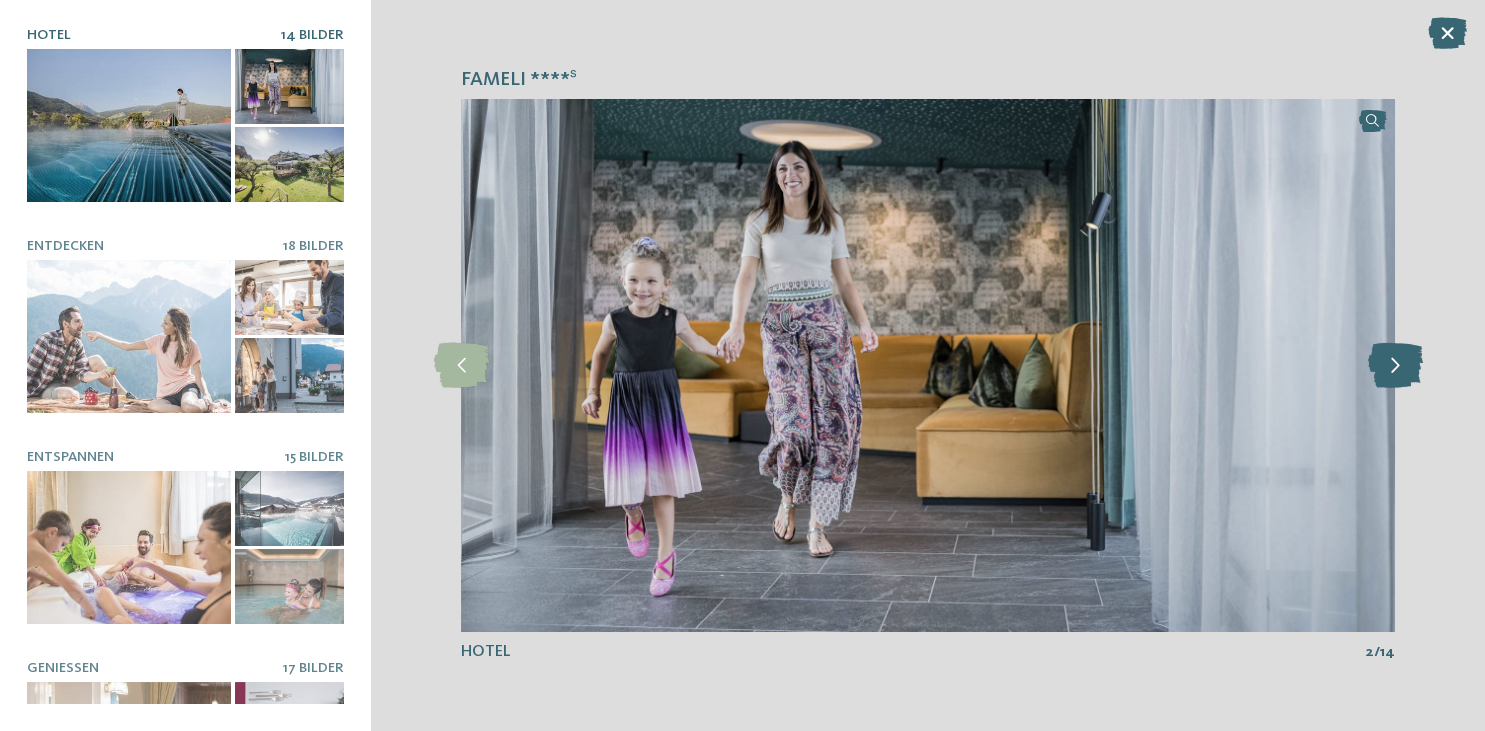 click at bounding box center [1394, 365] 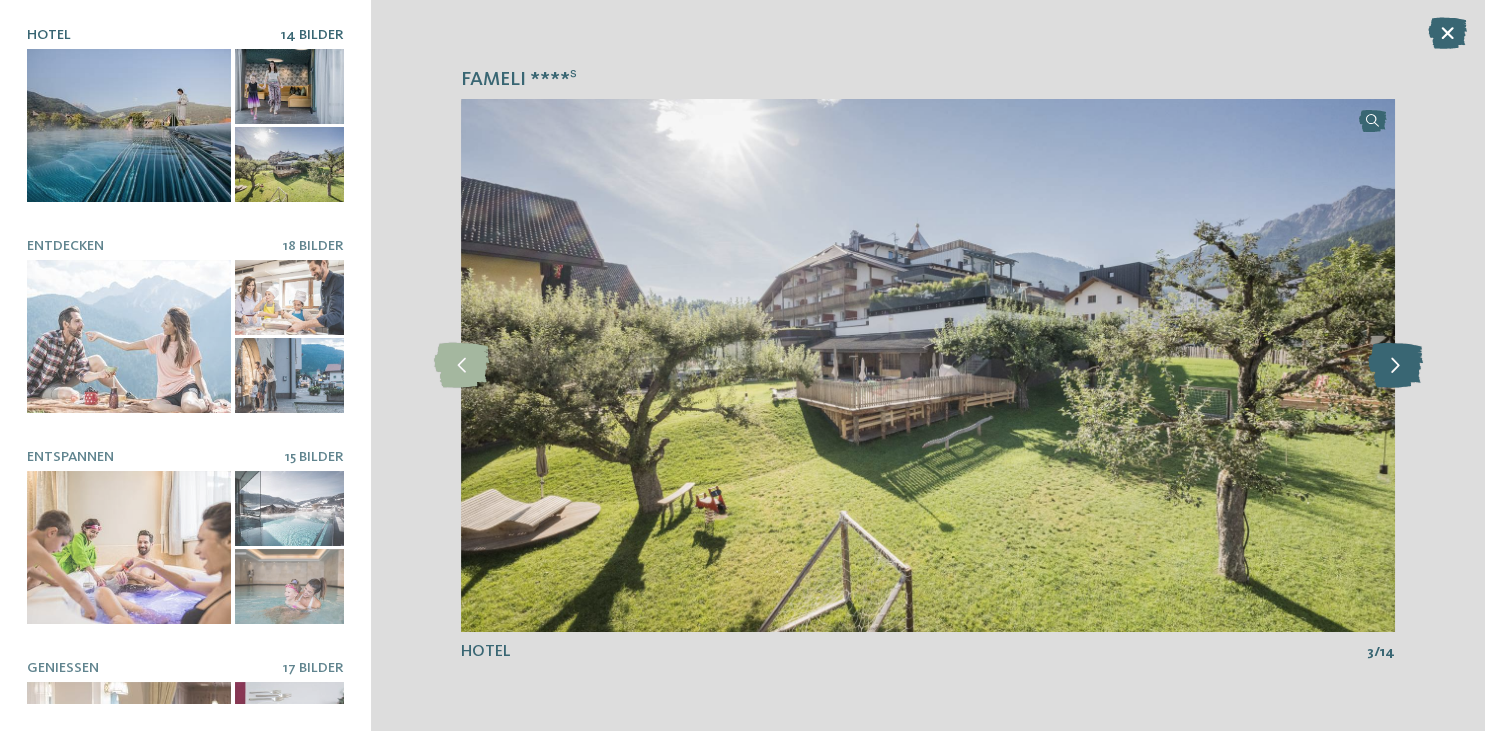 click at bounding box center [1394, 365] 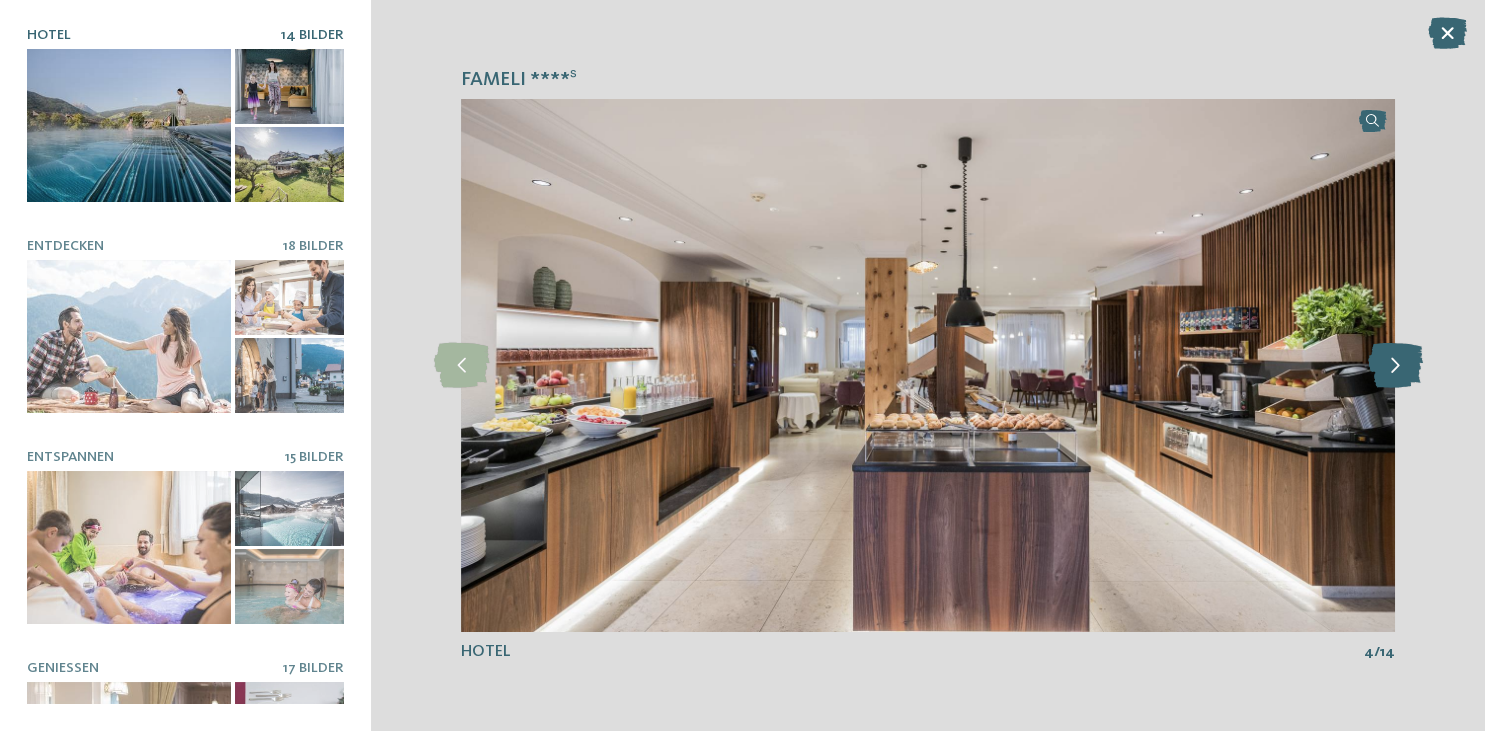 click at bounding box center (1394, 365) 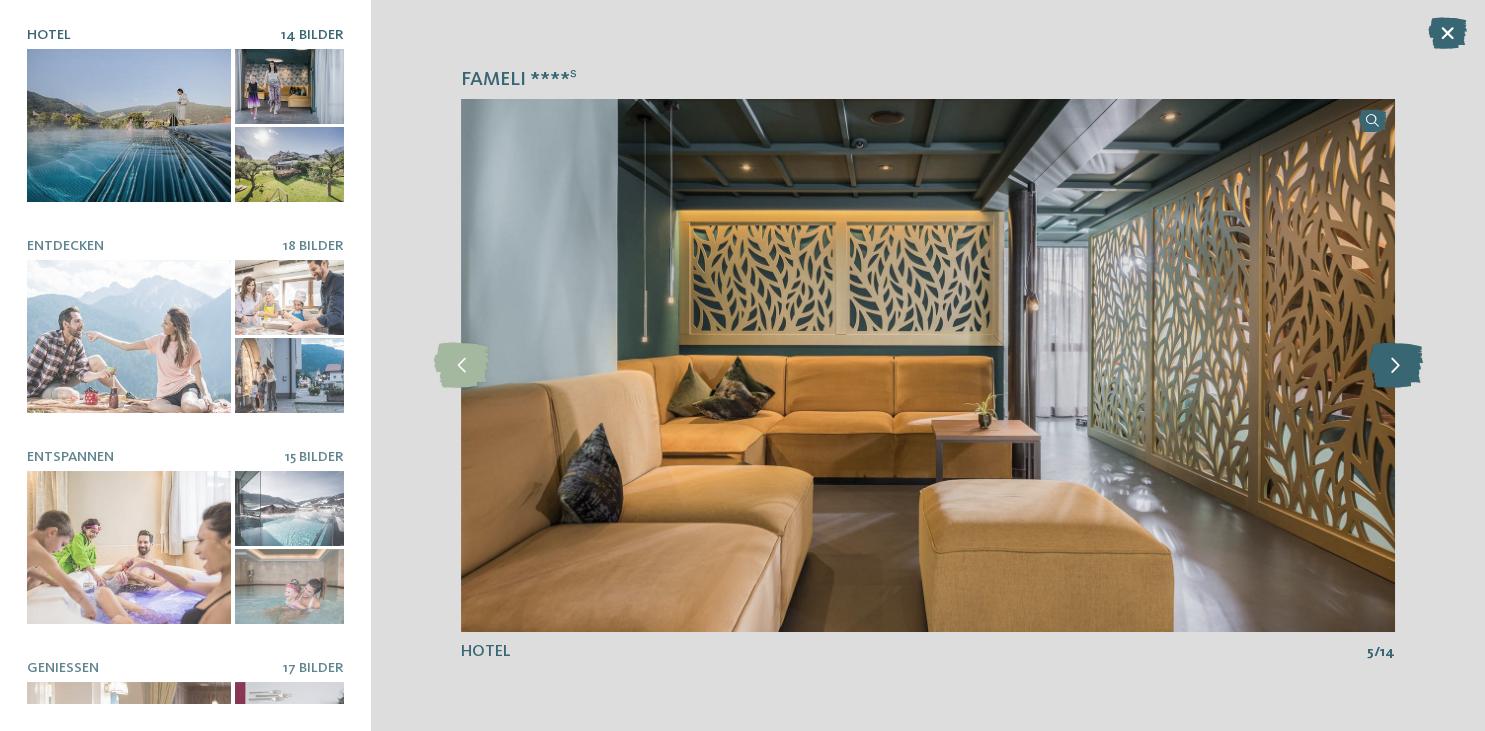 click at bounding box center (1394, 365) 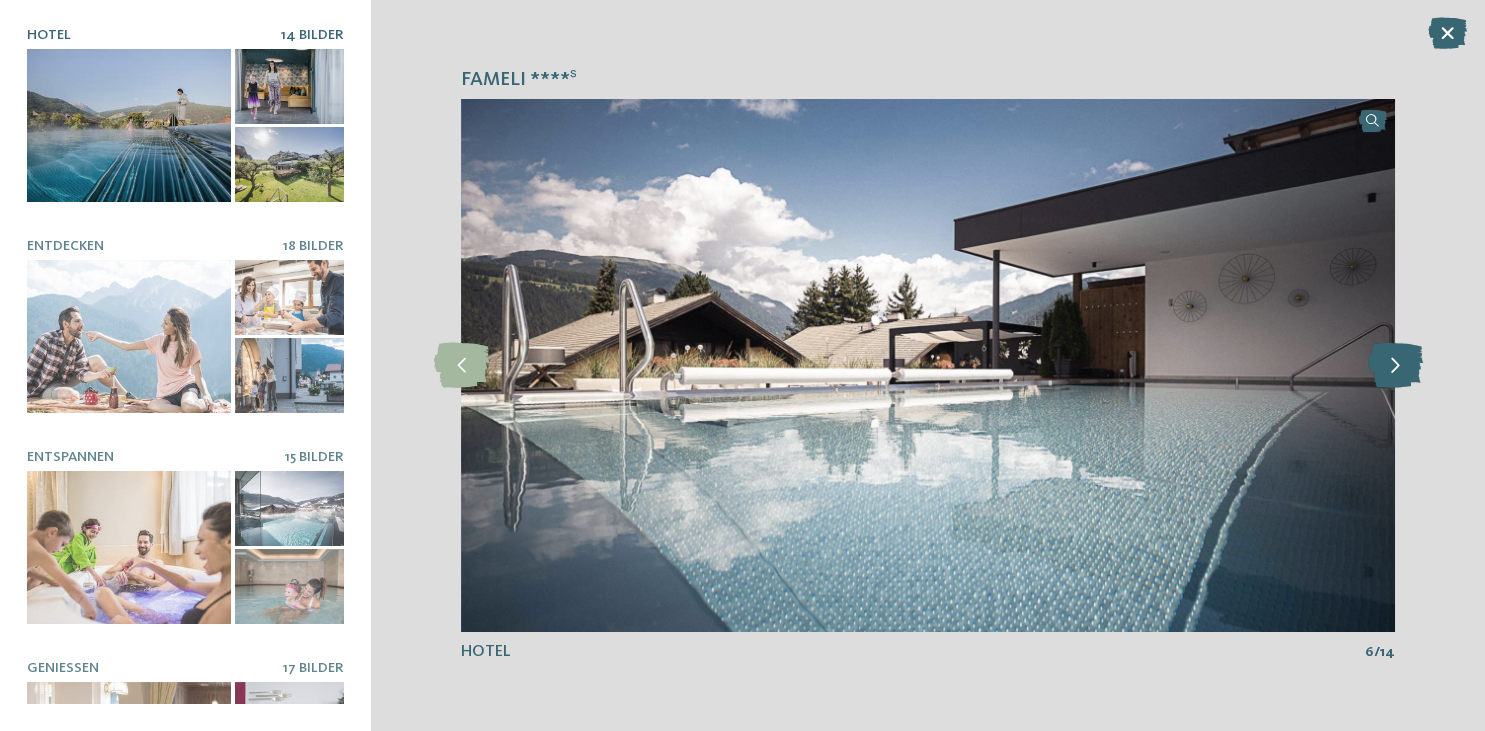 click at bounding box center [1394, 365] 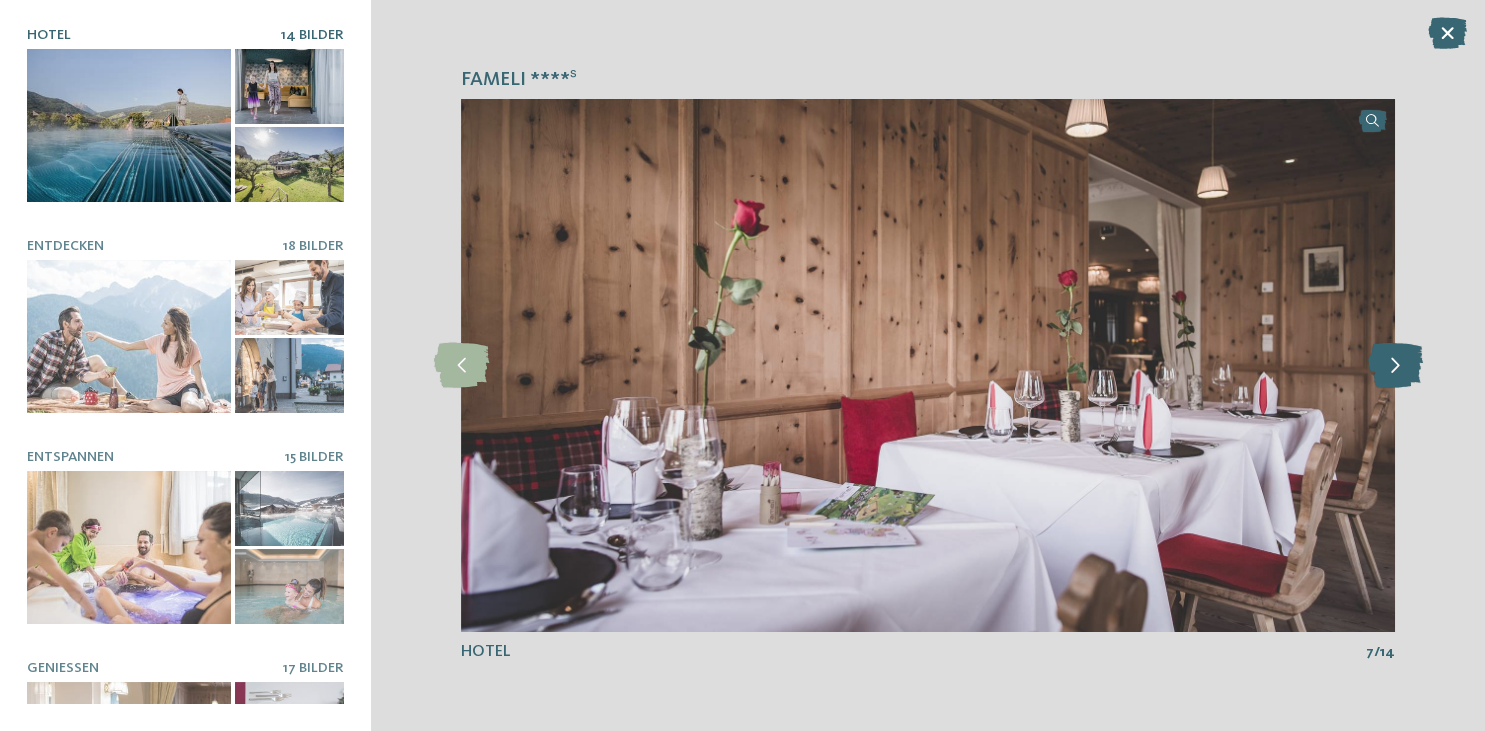 click at bounding box center (1394, 365) 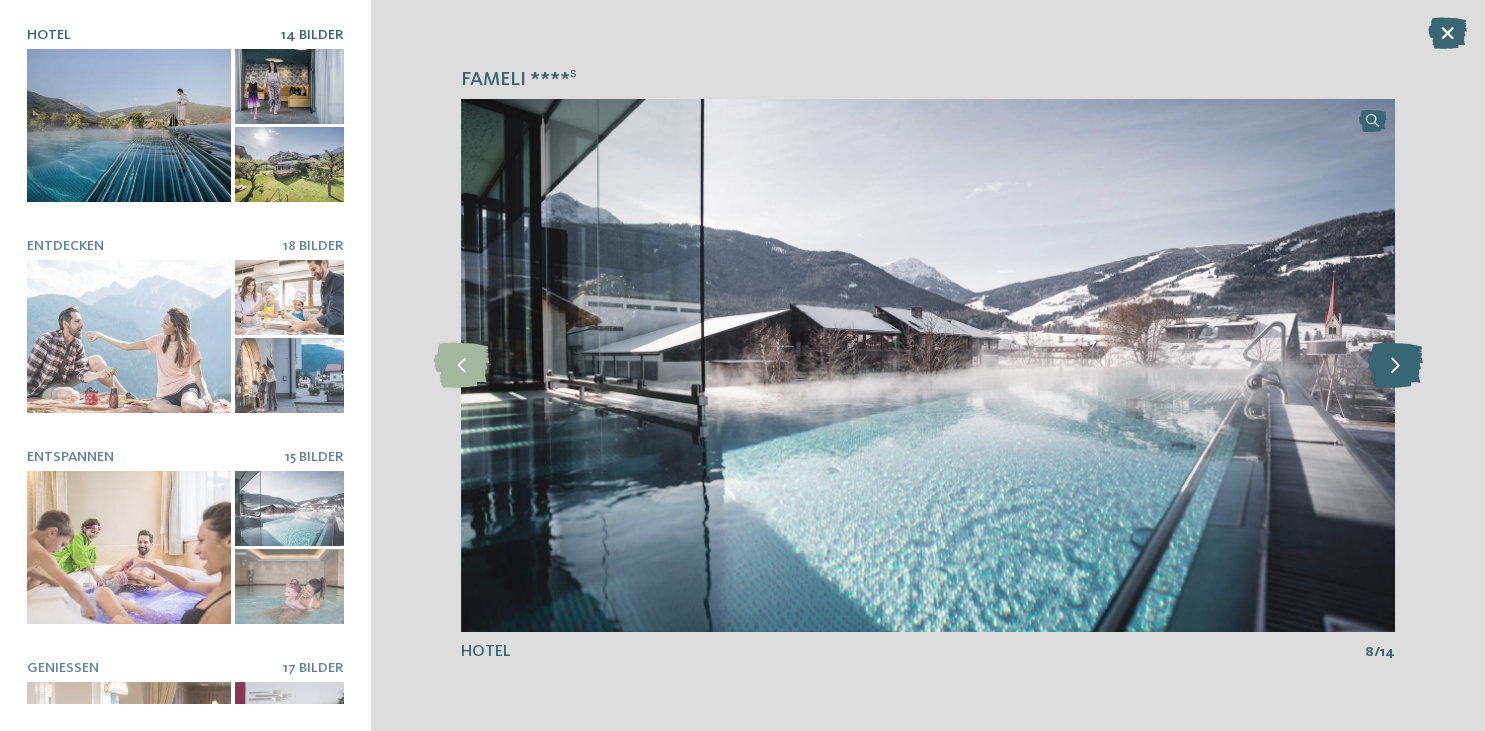 click at bounding box center (1394, 365) 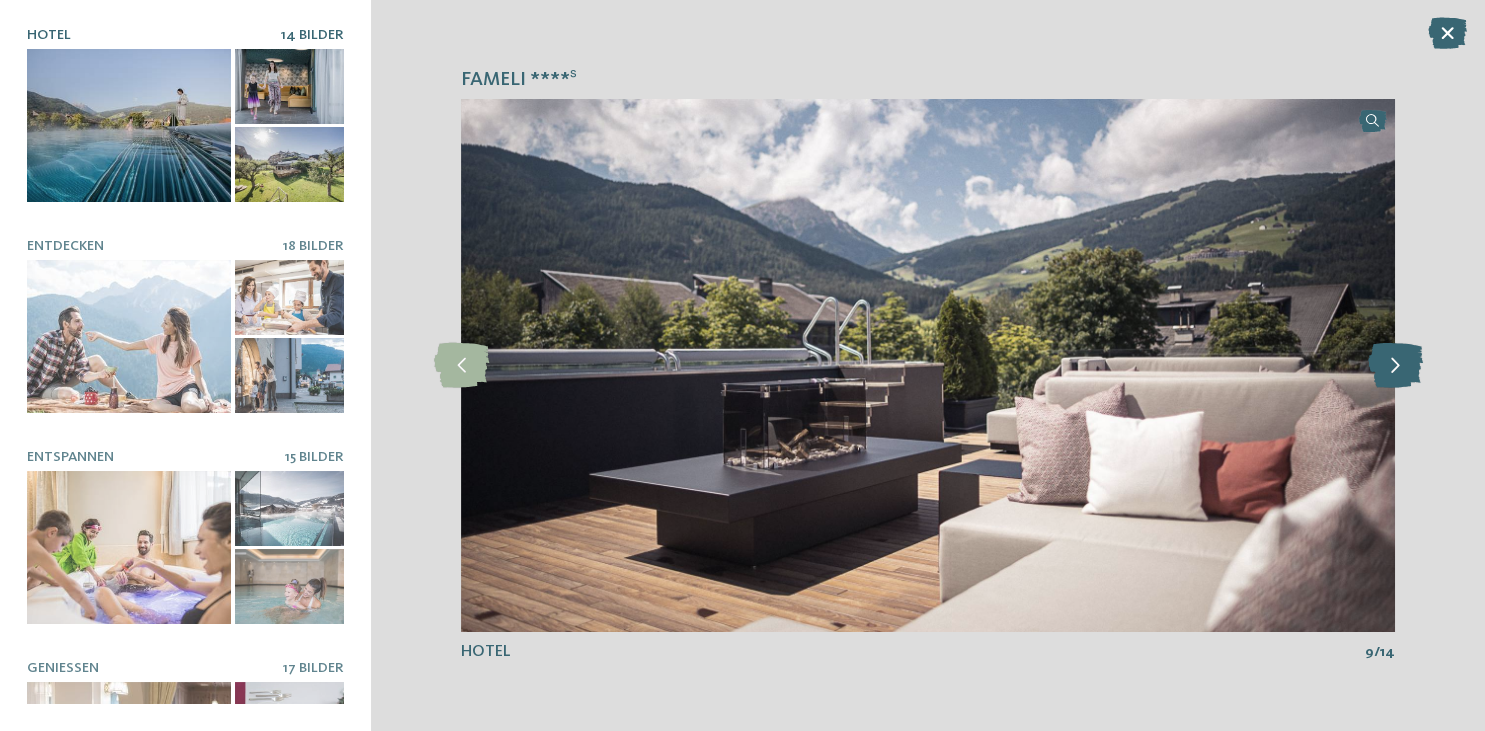 click at bounding box center (1394, 365) 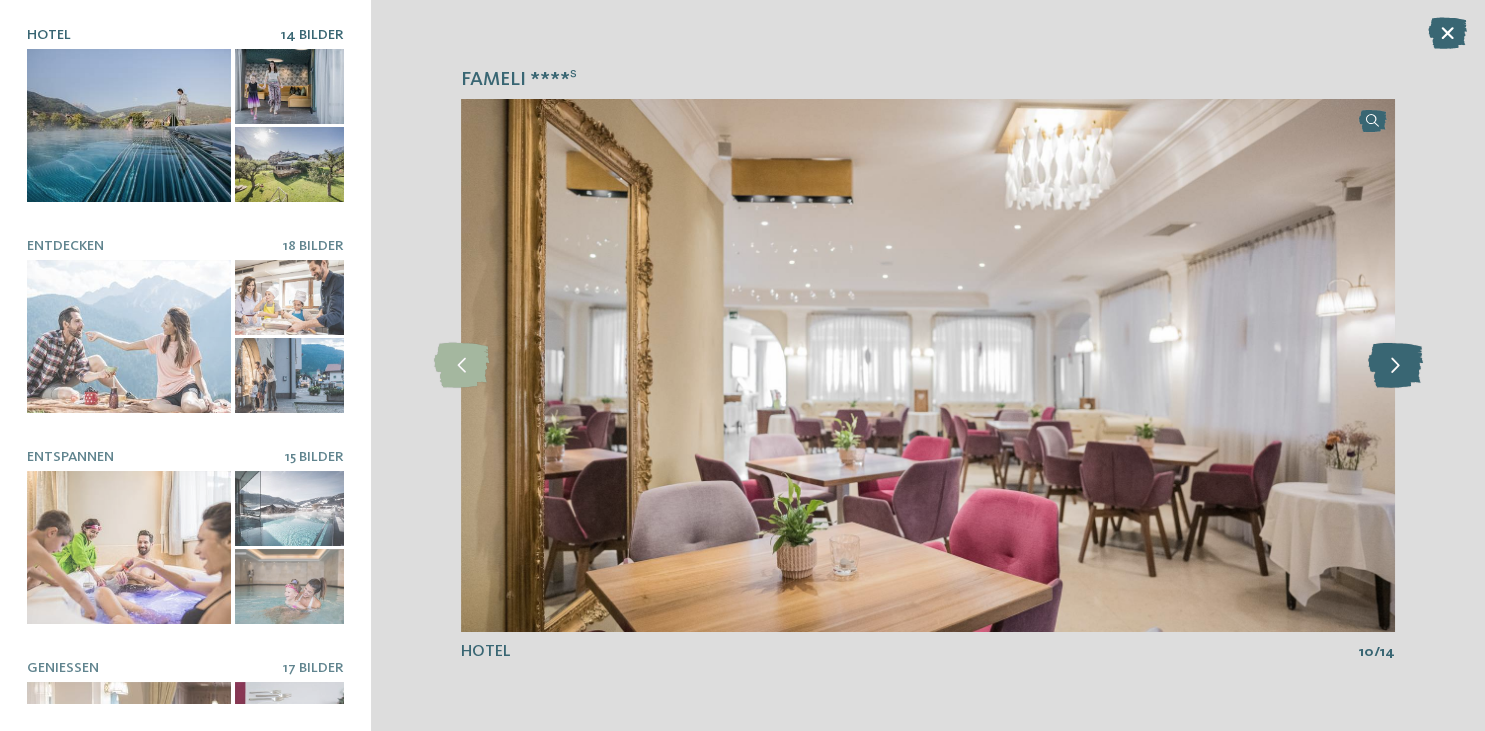 click at bounding box center (1394, 365) 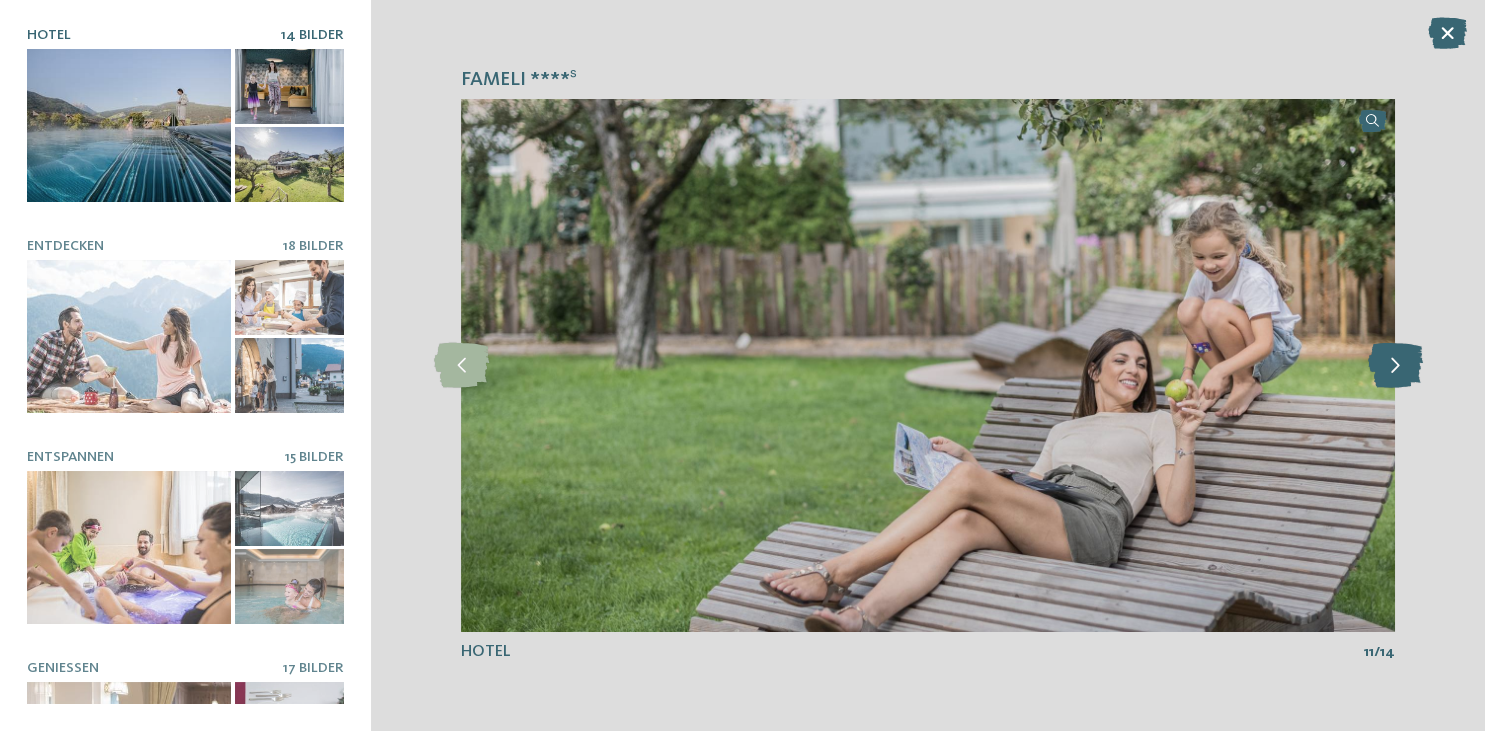 click at bounding box center [1394, 365] 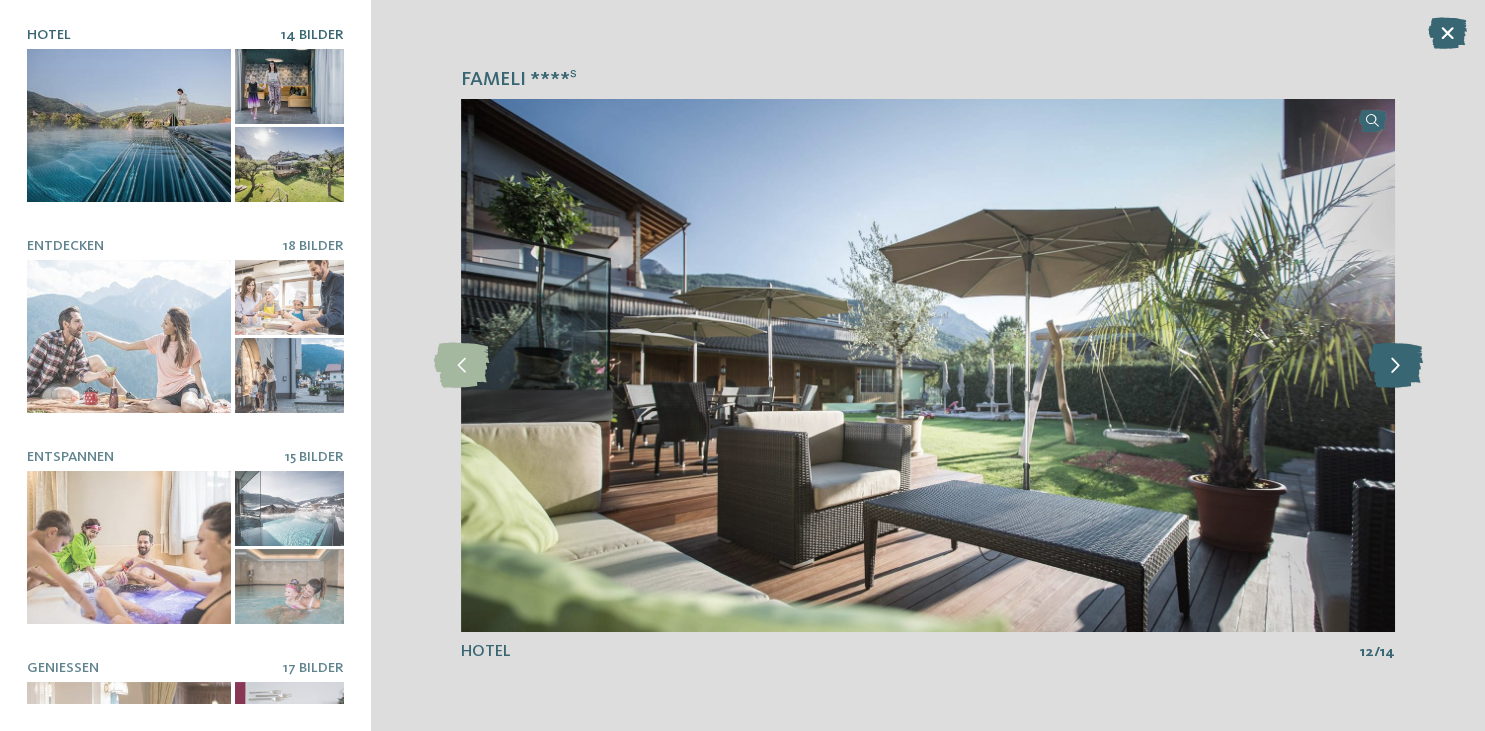 click at bounding box center [1394, 365] 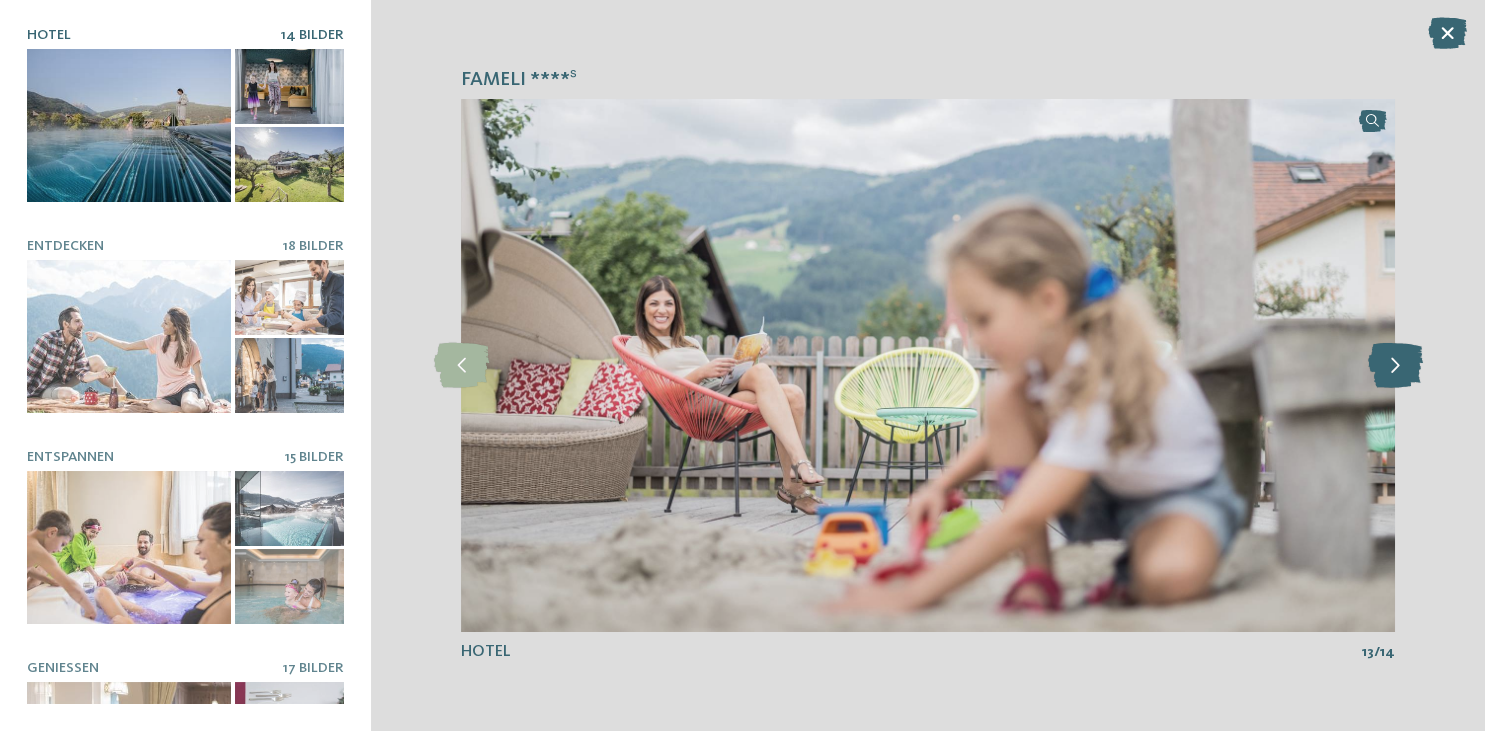 click at bounding box center [1394, 365] 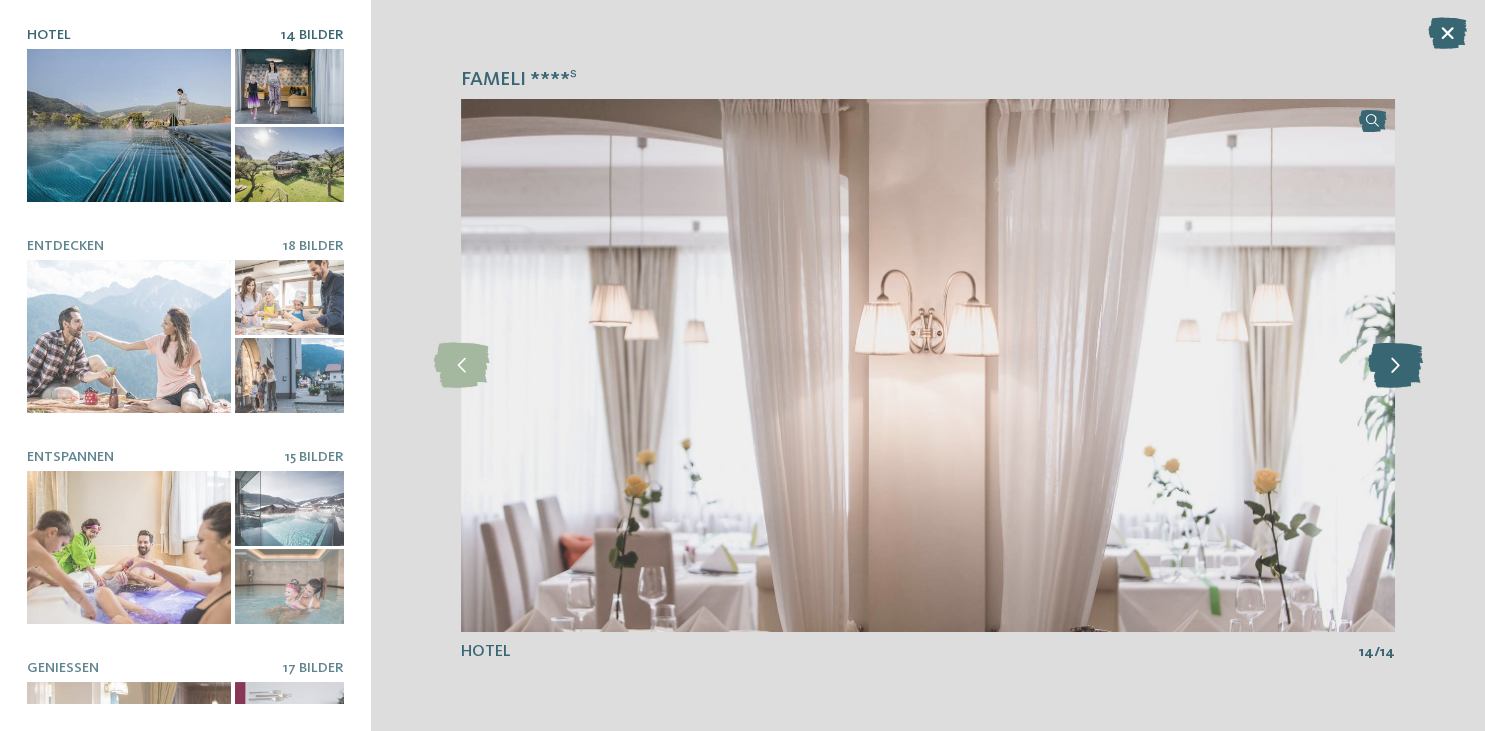 click at bounding box center [1394, 365] 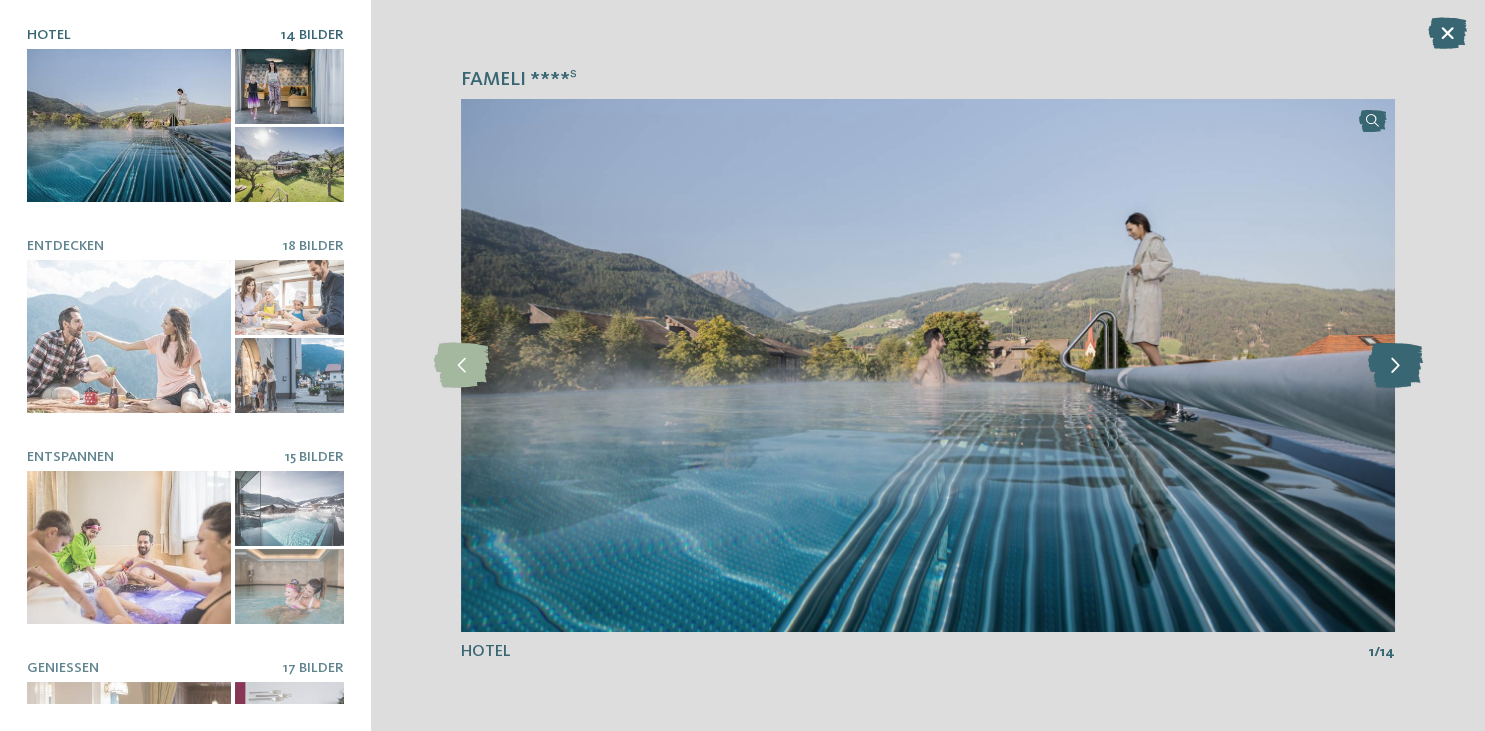 click at bounding box center [1394, 365] 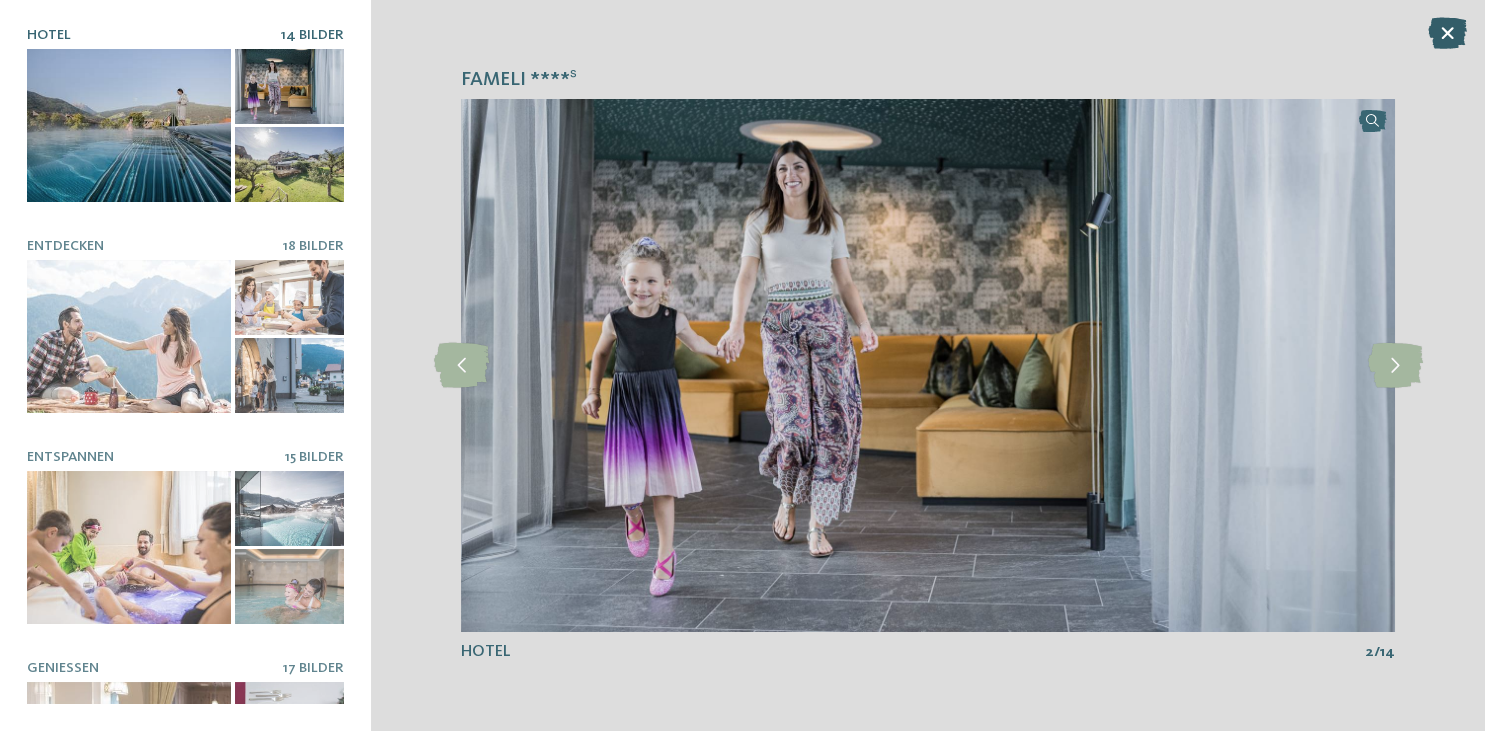 click at bounding box center (1447, 33) 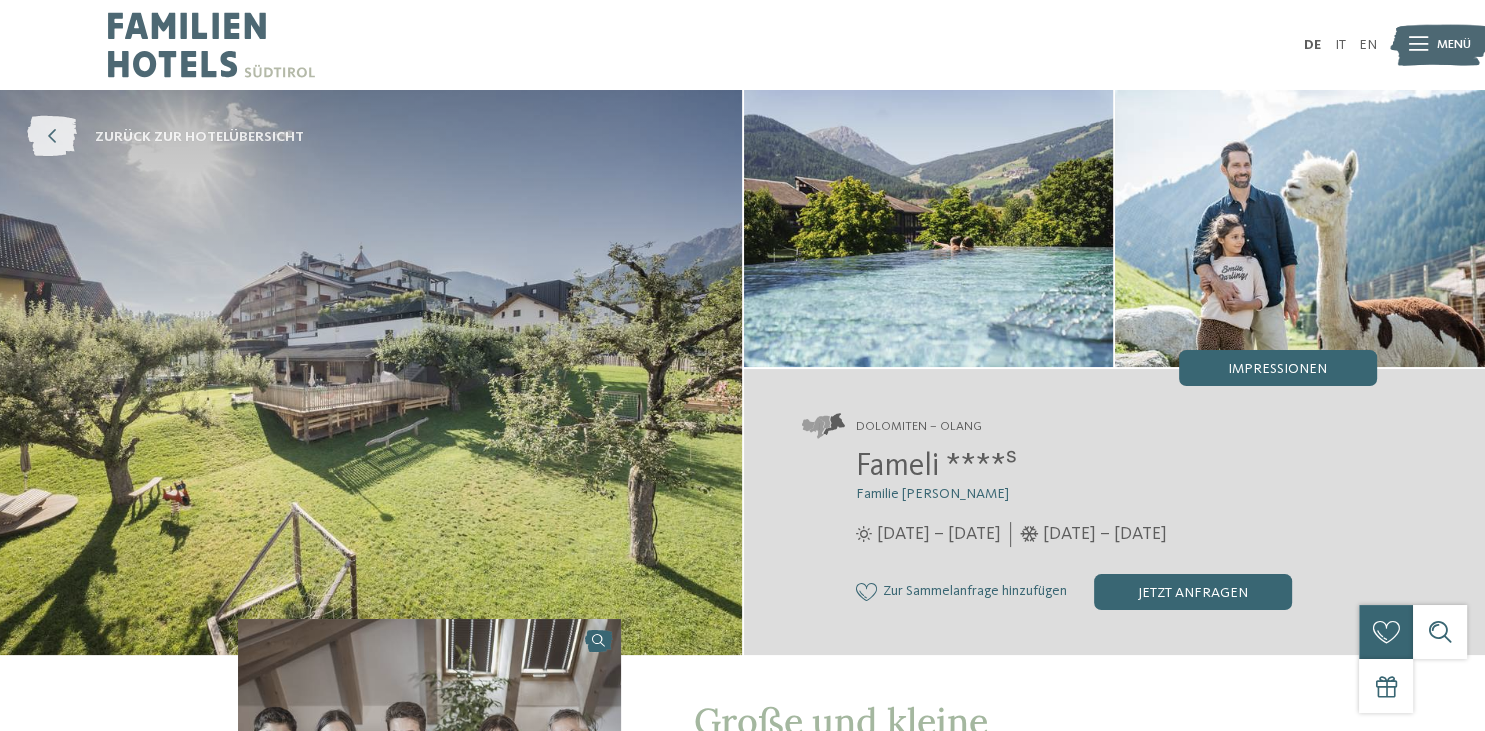 click at bounding box center (52, 137) 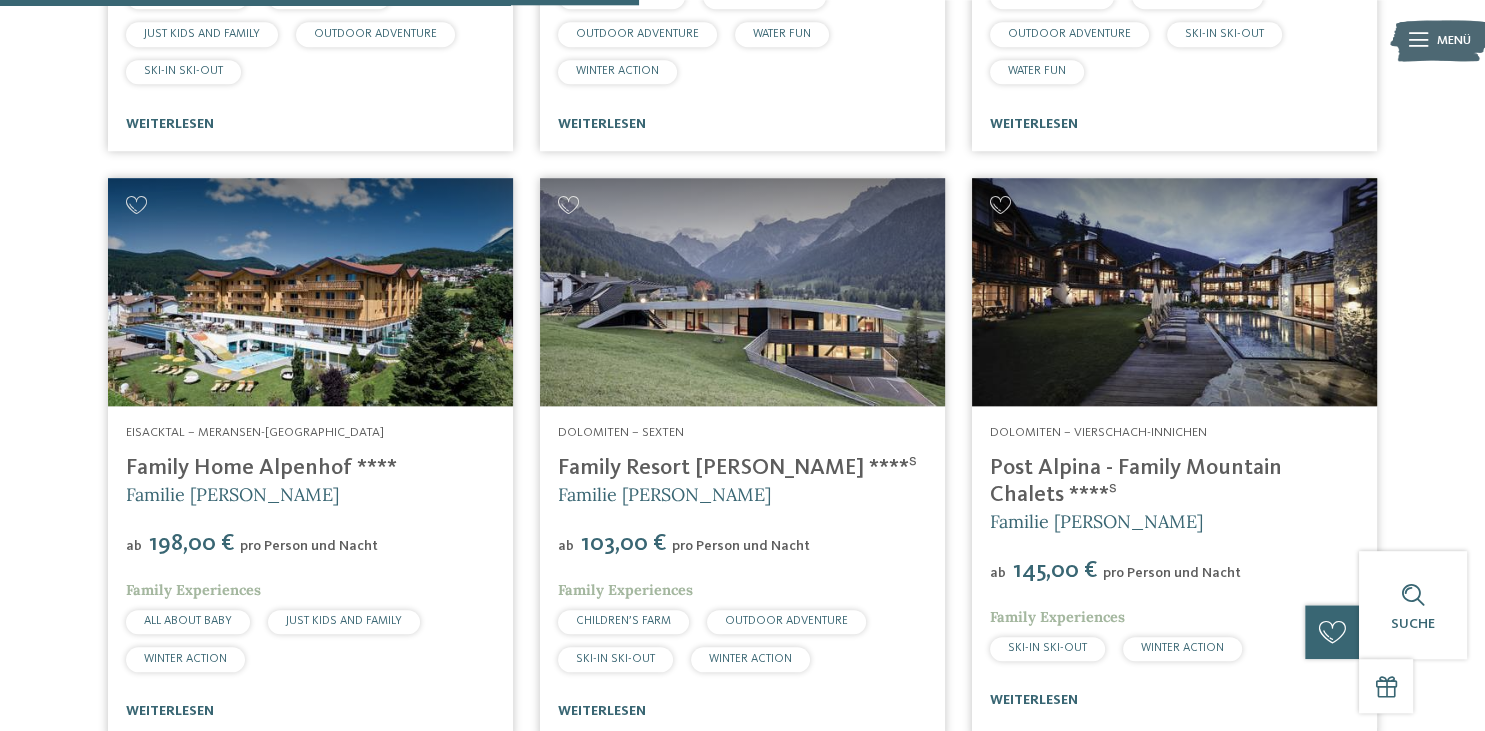 scroll, scrollTop: 1806, scrollLeft: 0, axis: vertical 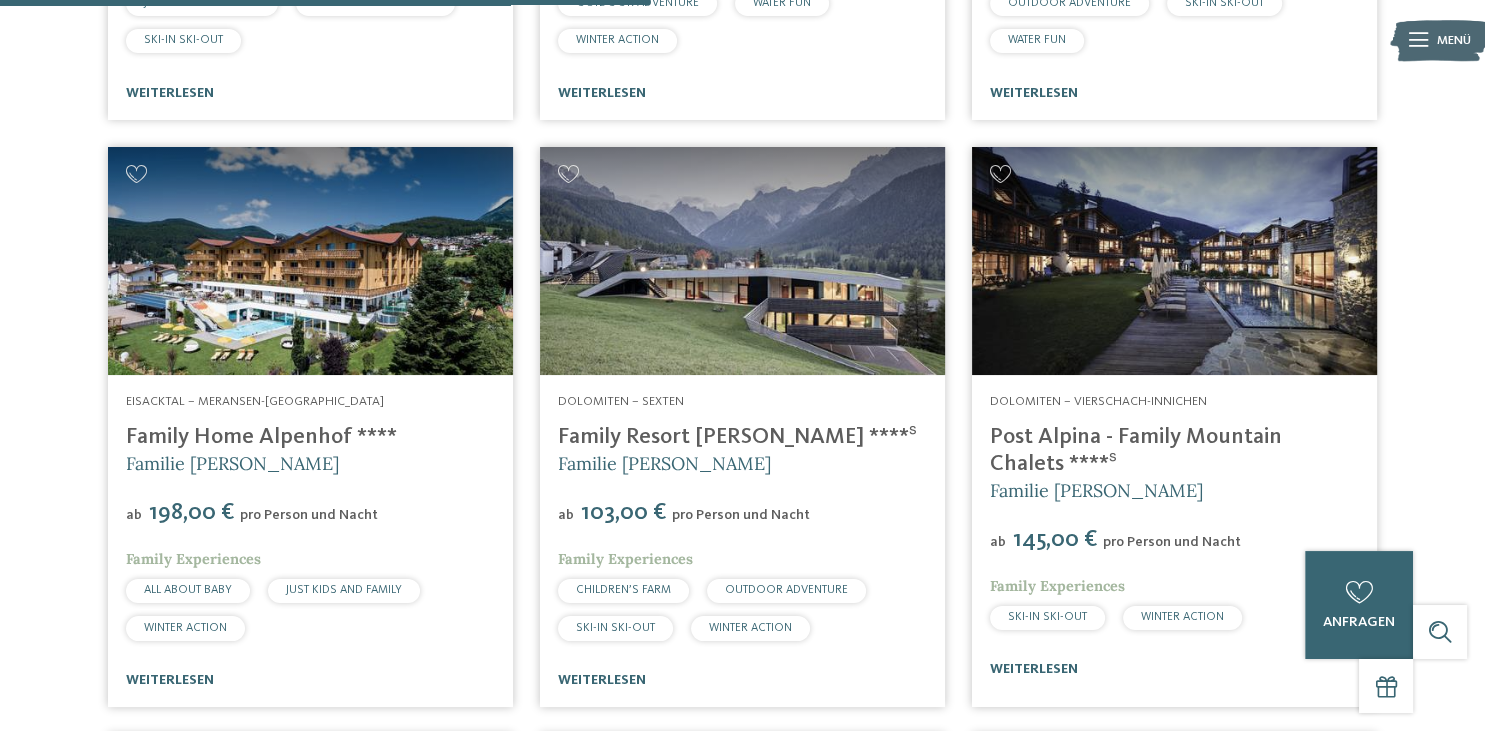 click on "Post Alpina - Family Mountain Chalets ****ˢ" at bounding box center [1136, 450] 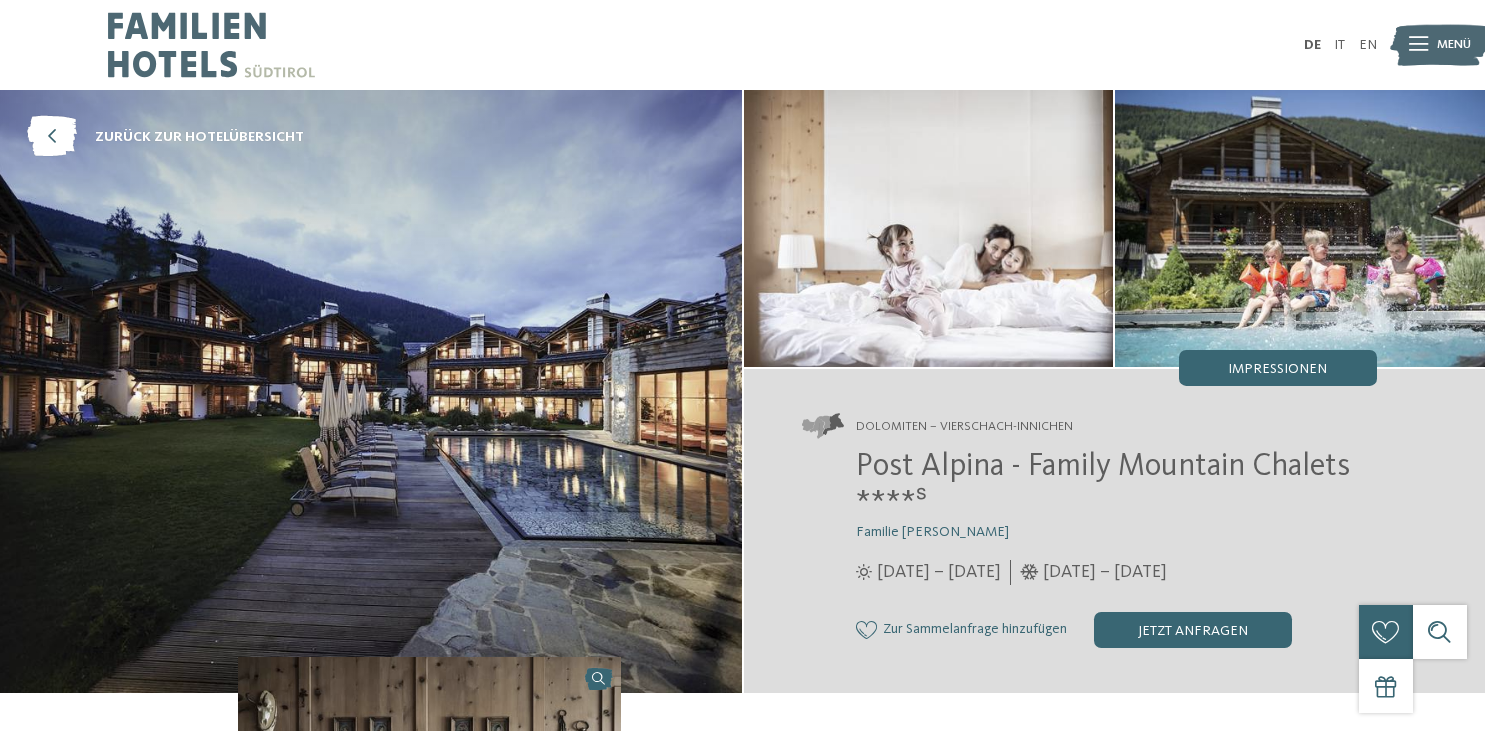scroll, scrollTop: 0, scrollLeft: 0, axis: both 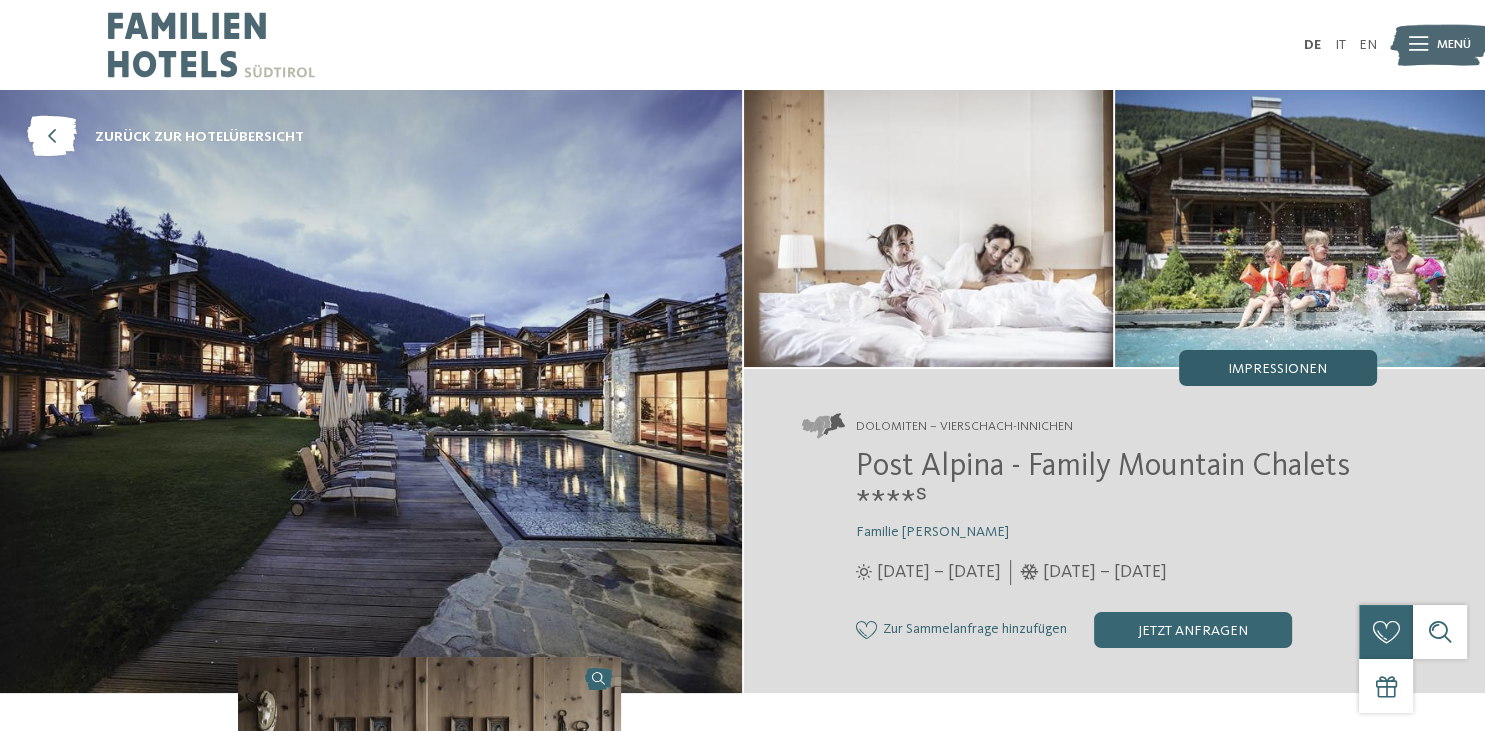 click on "Impressionen" at bounding box center [1277, 369] 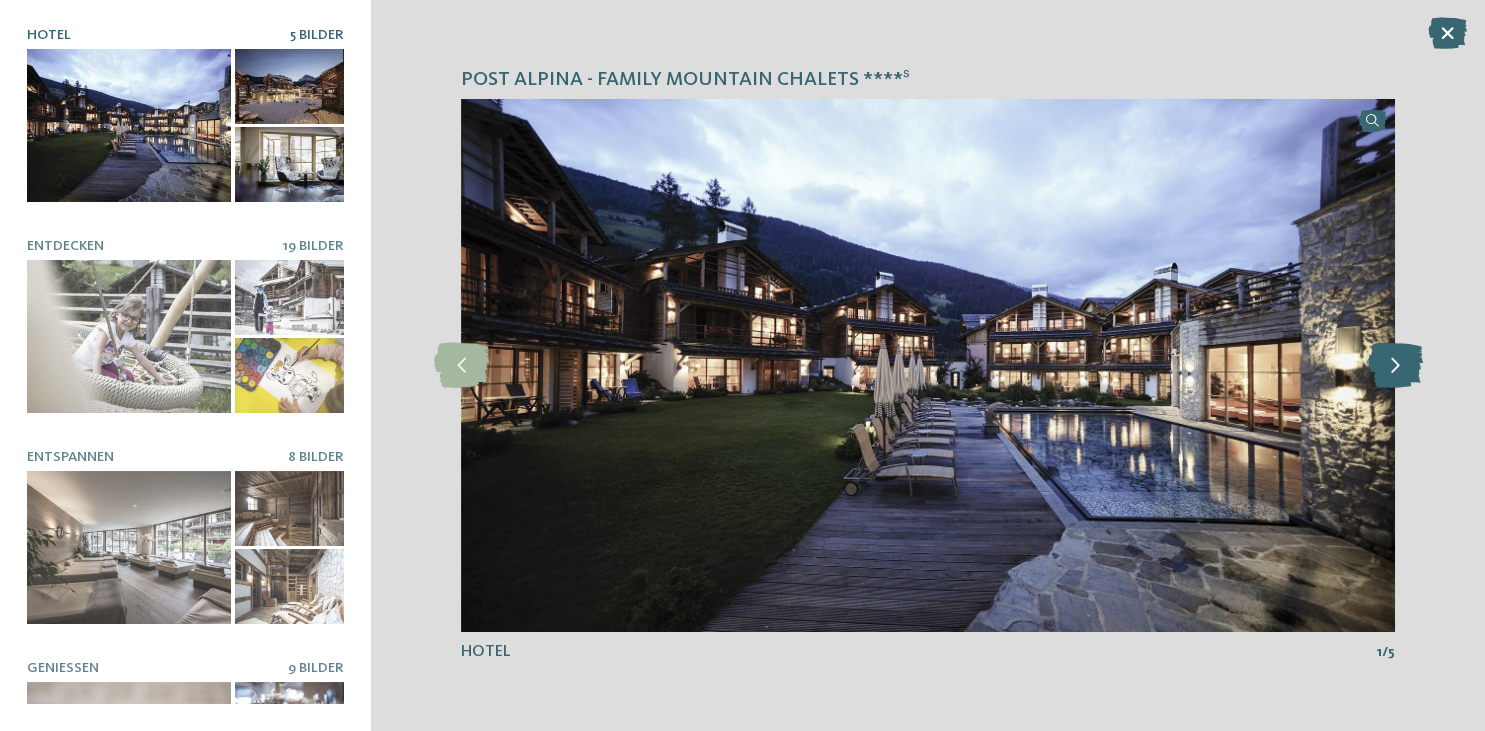 click at bounding box center (1394, 365) 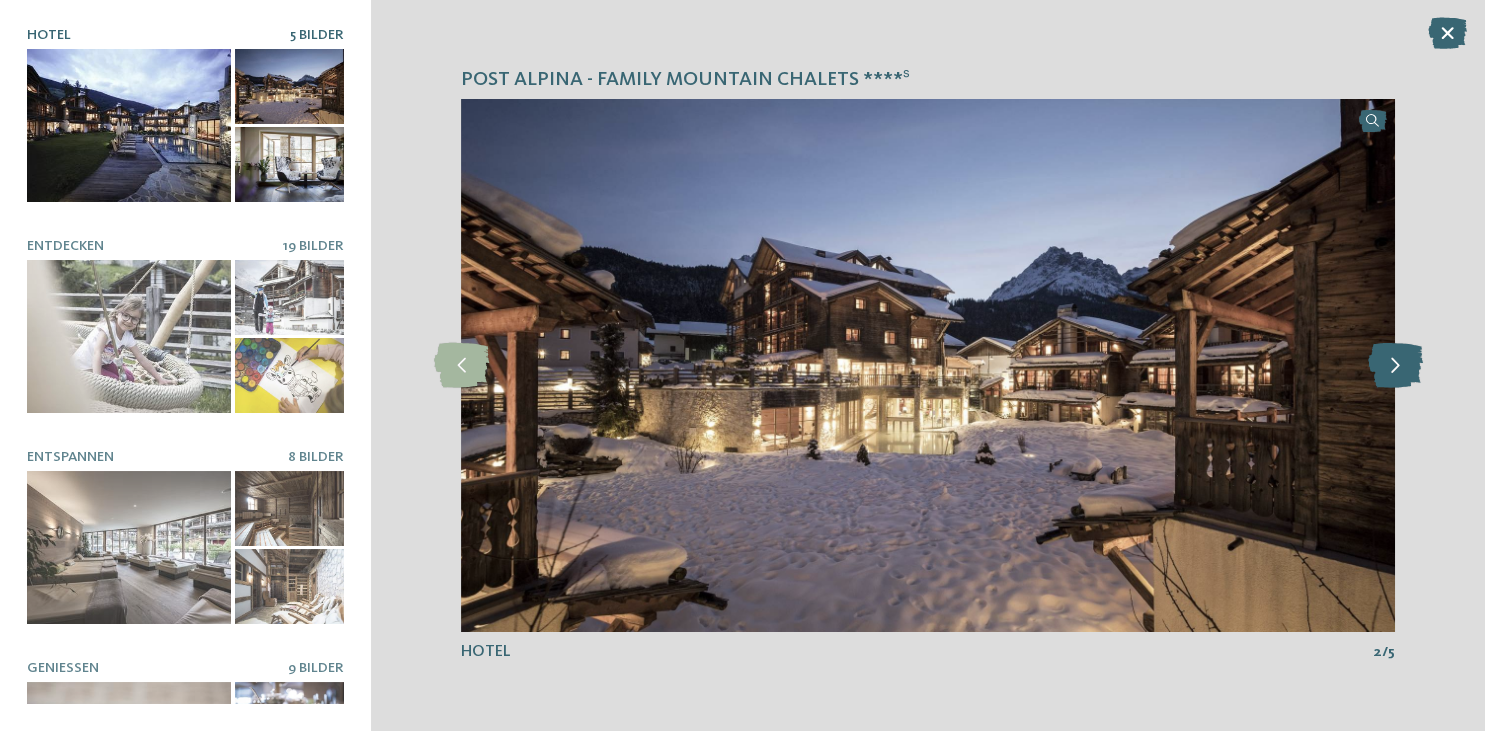 click at bounding box center [1394, 365] 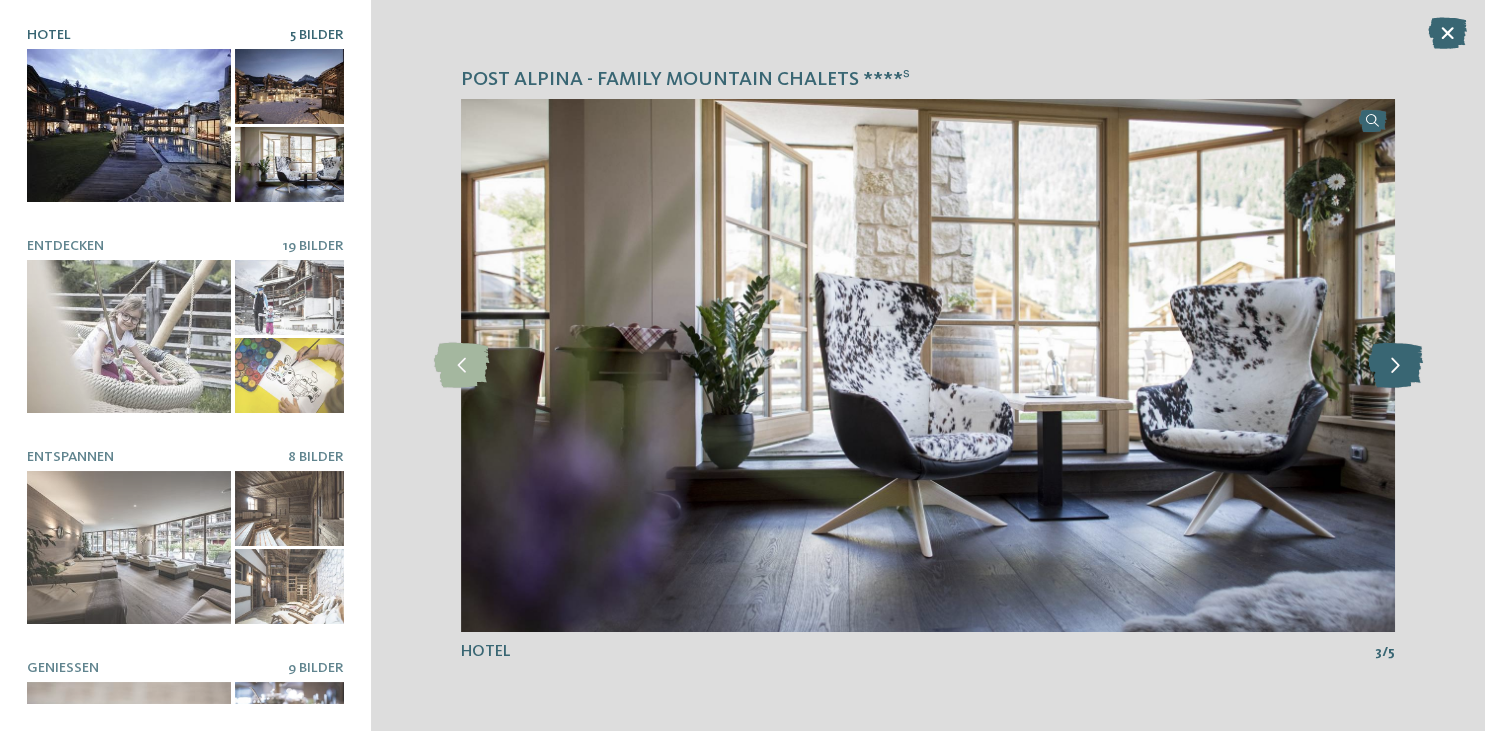 click at bounding box center (1394, 365) 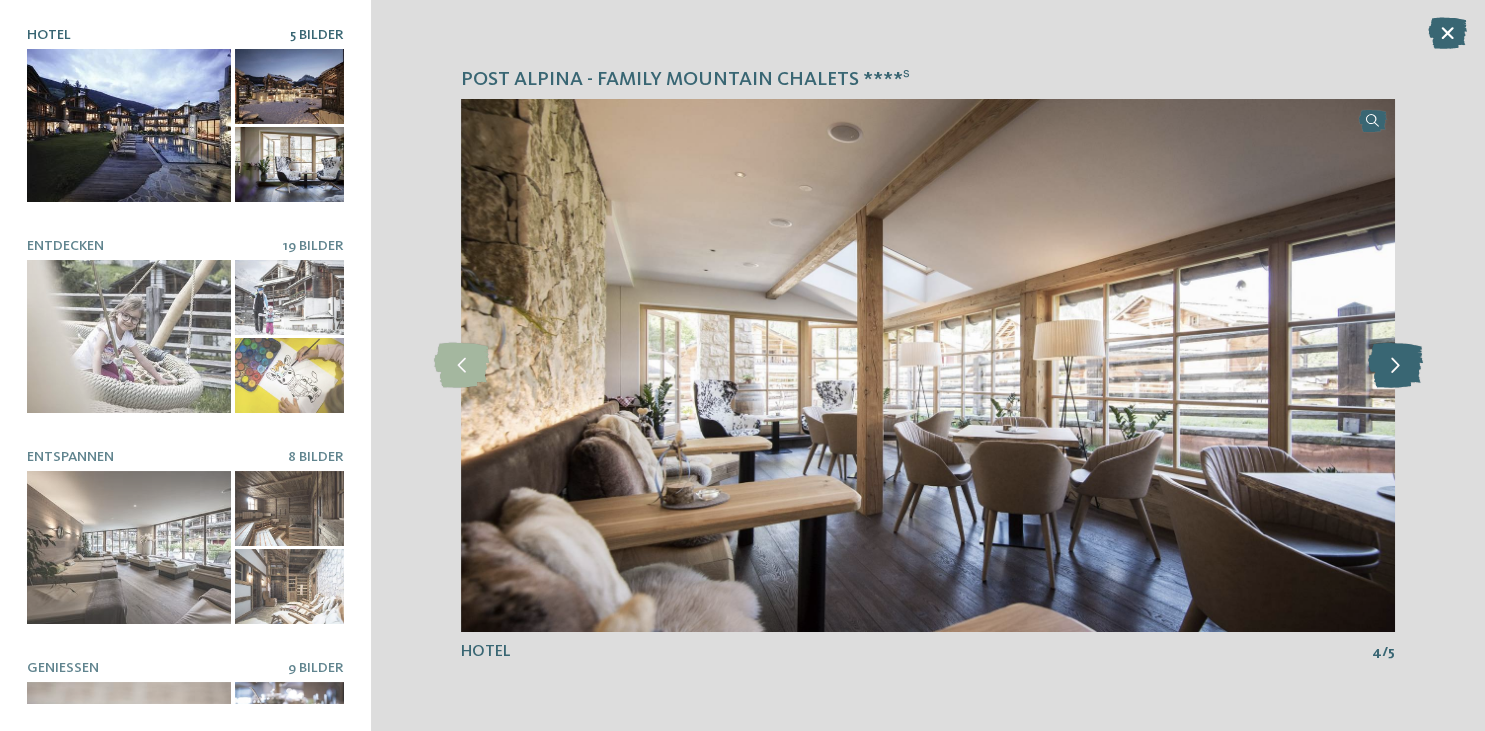 click at bounding box center (1394, 365) 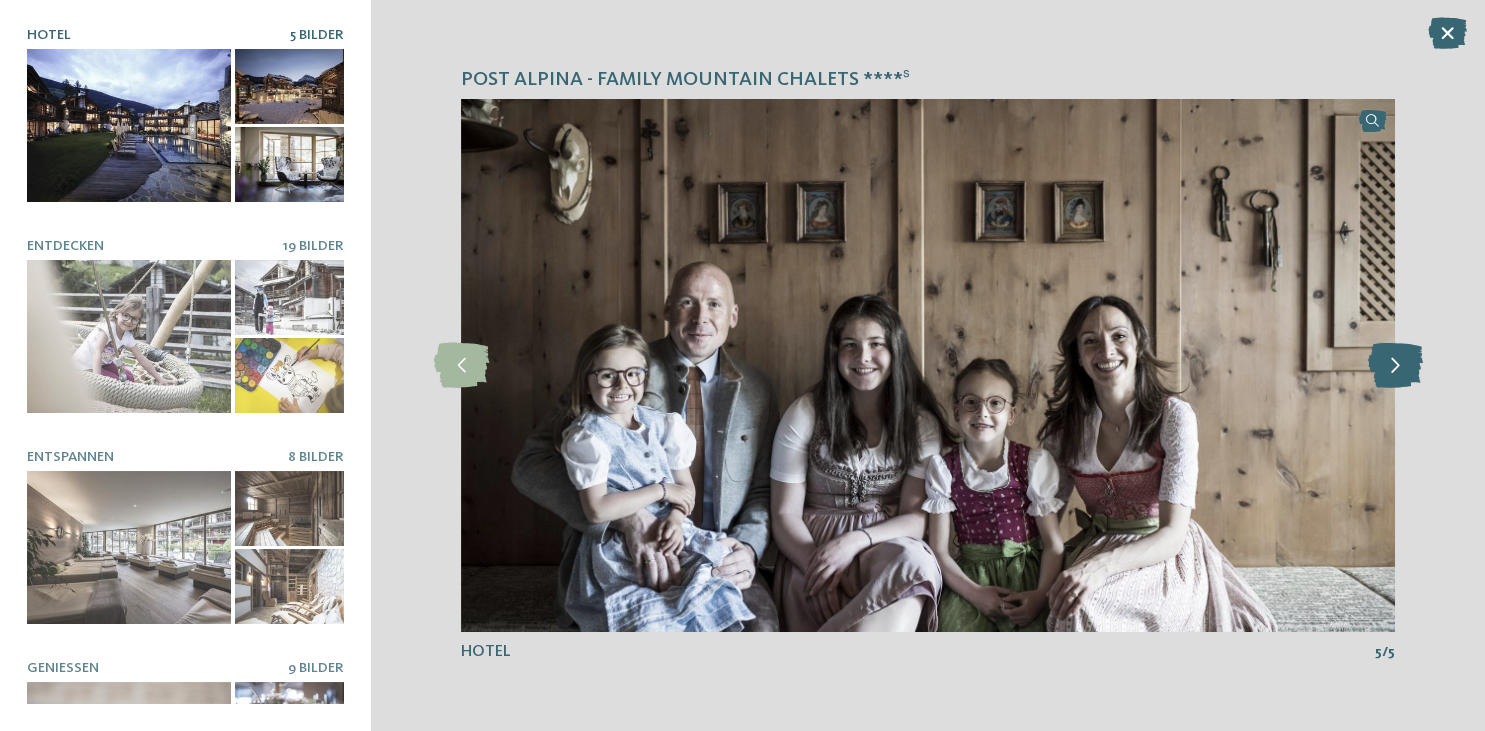 click at bounding box center (1394, 365) 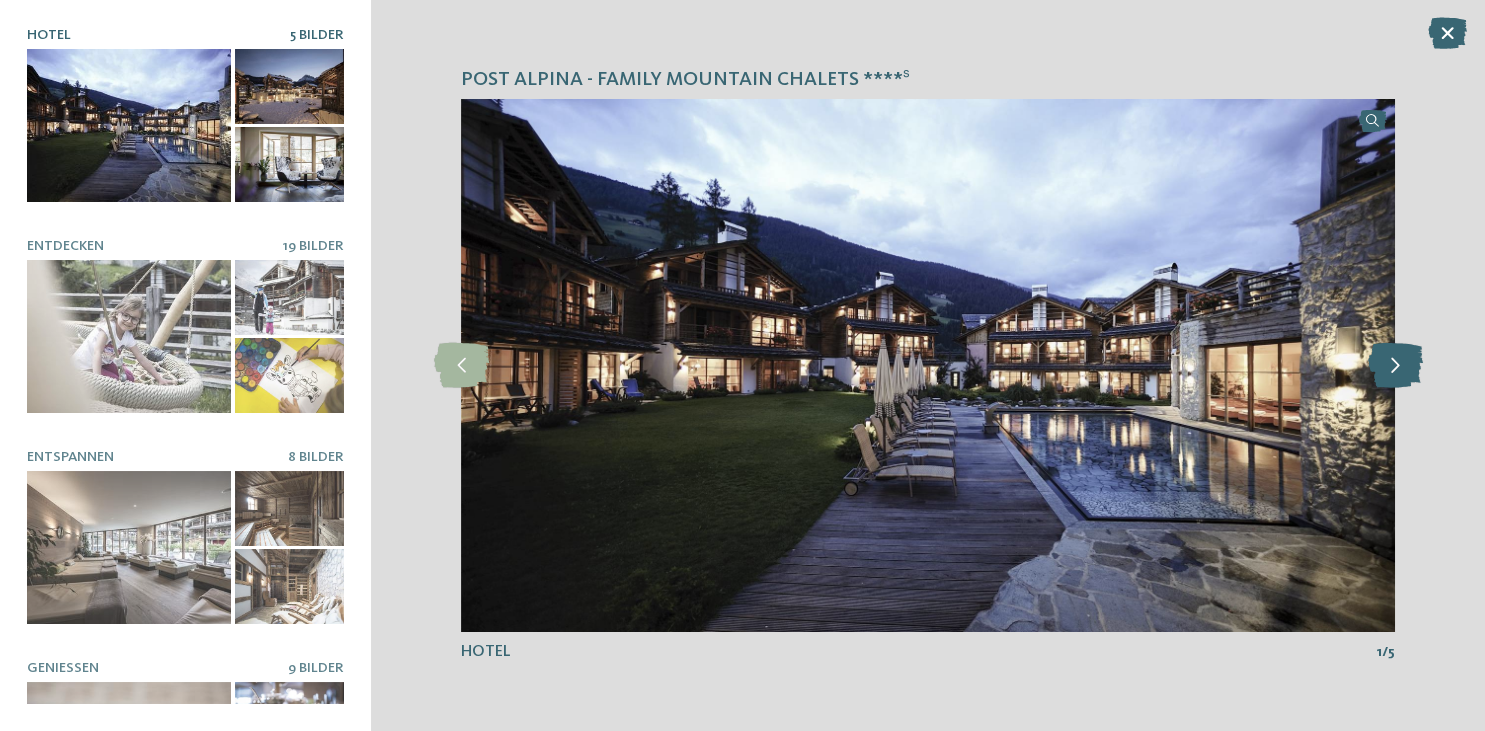 click at bounding box center [1394, 365] 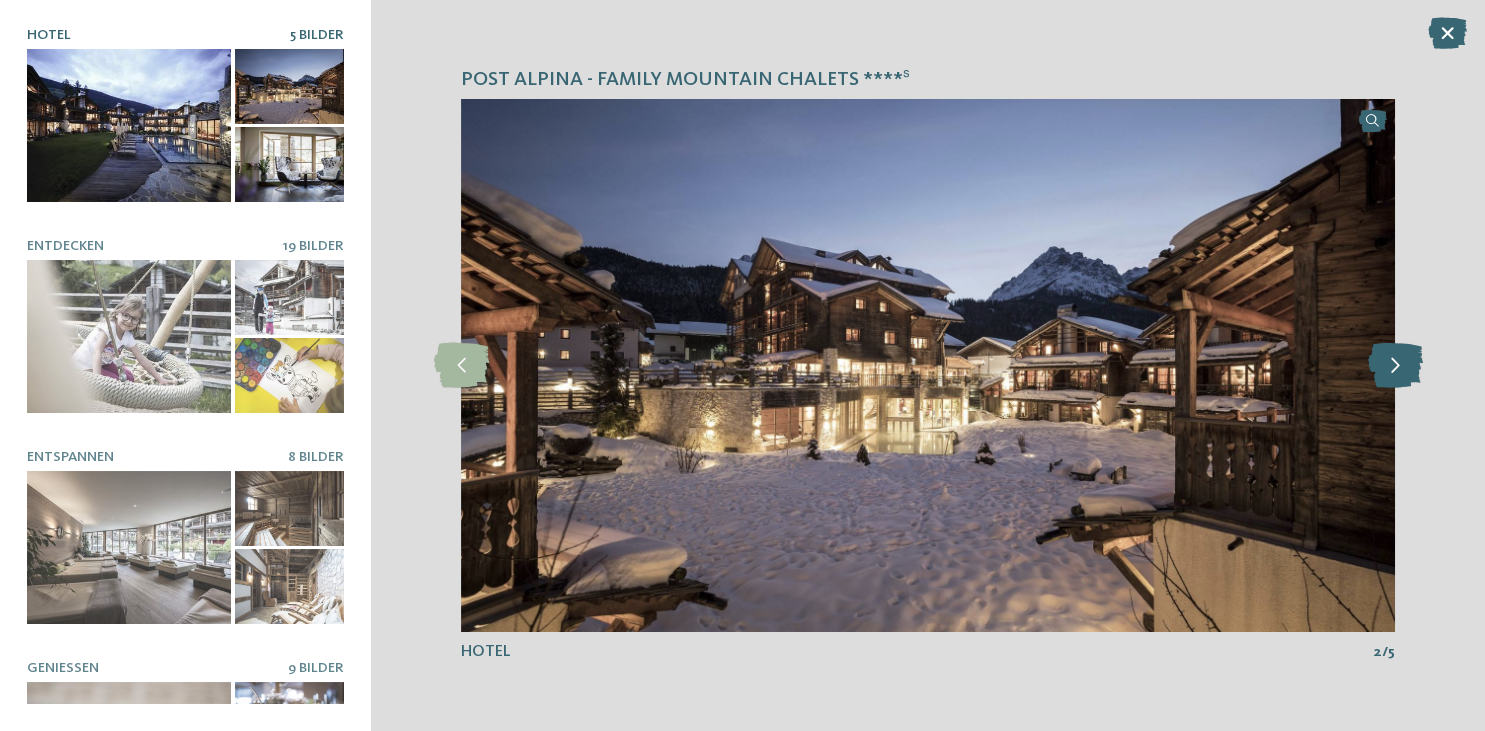 click at bounding box center [1394, 365] 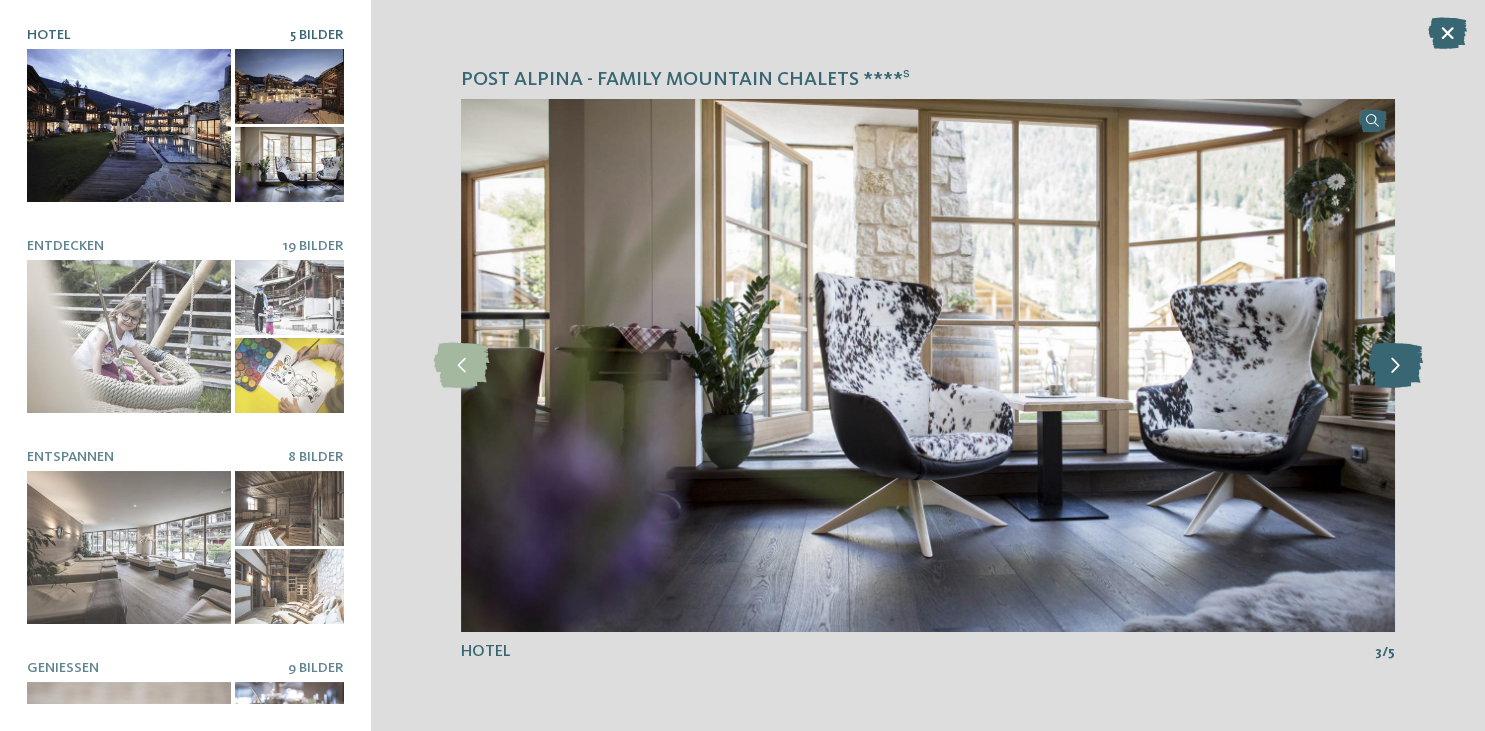 click at bounding box center (1394, 365) 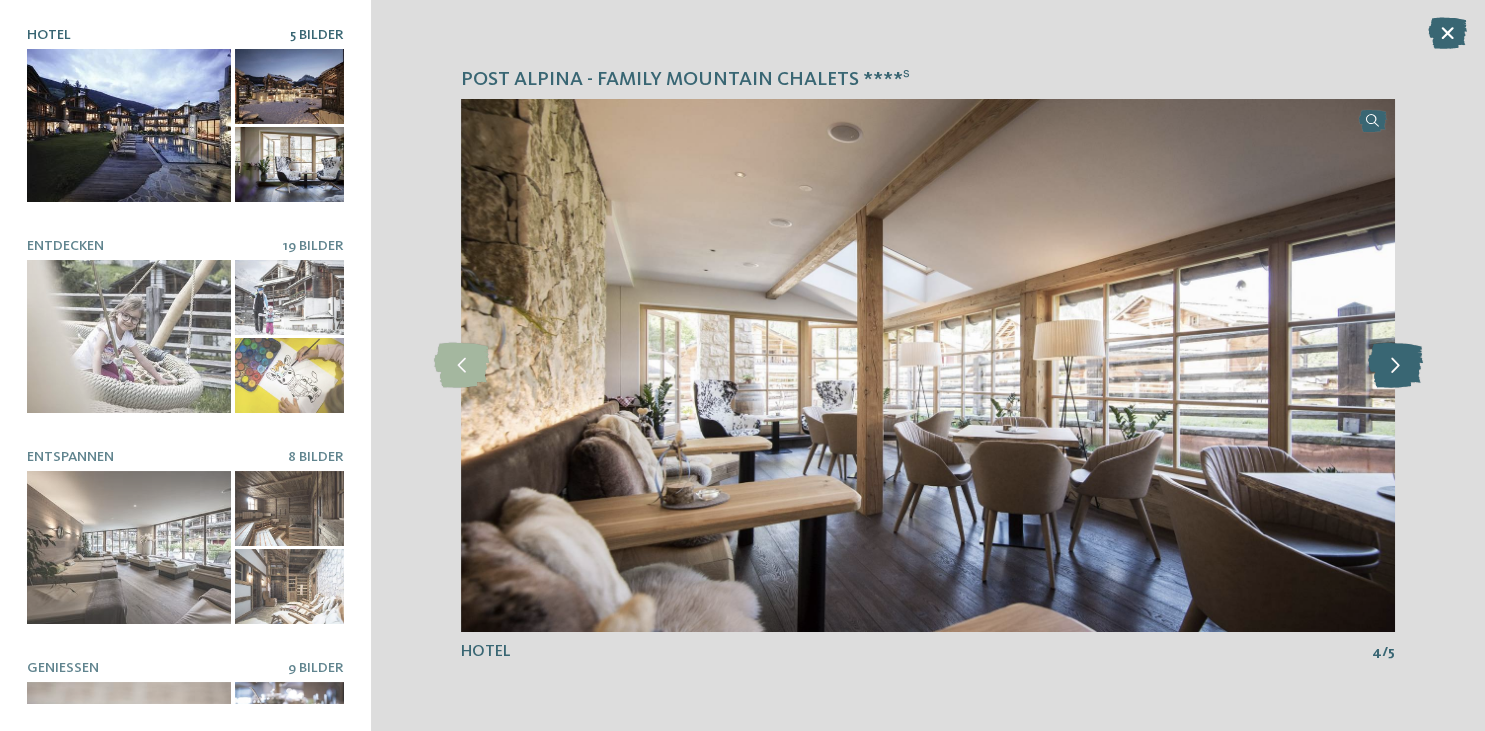 click at bounding box center (1394, 365) 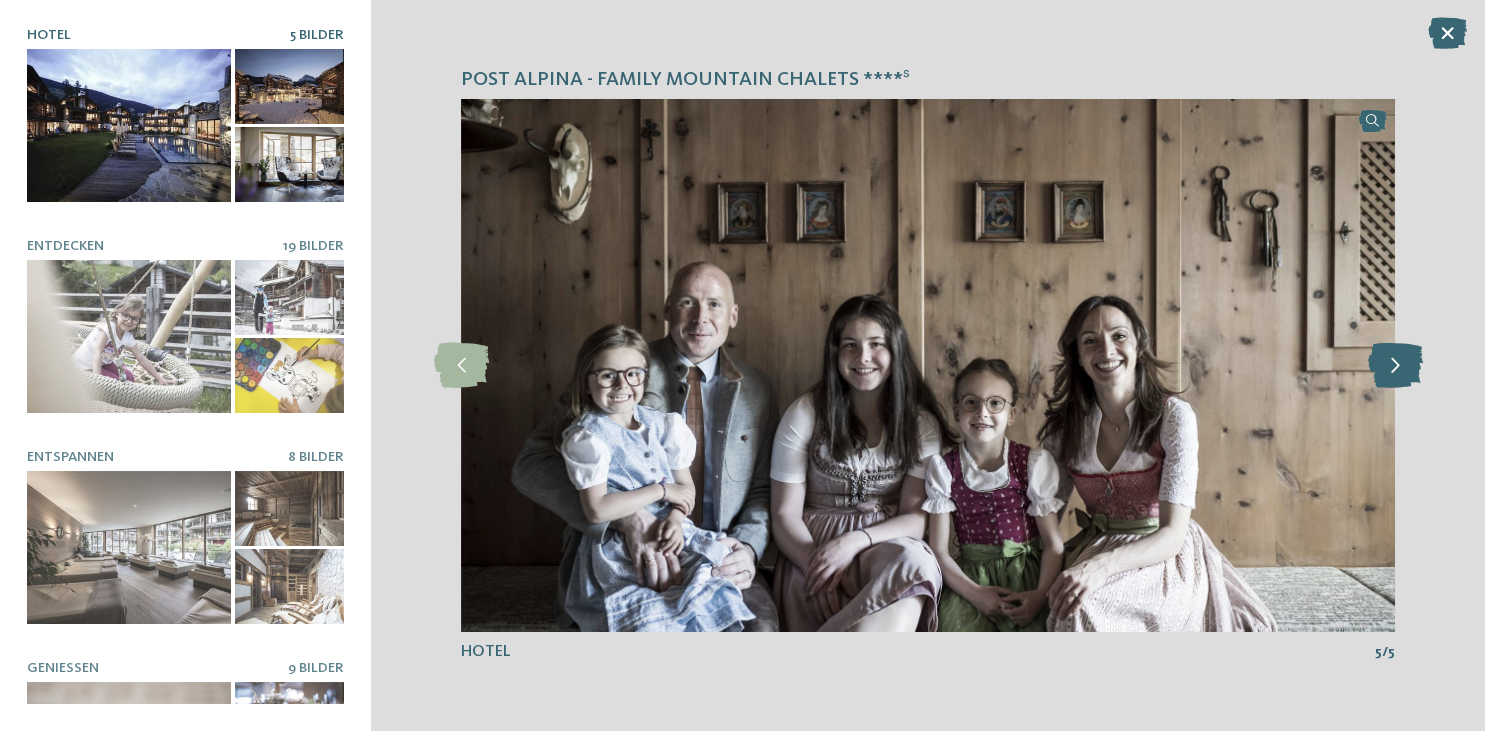 click at bounding box center (1394, 365) 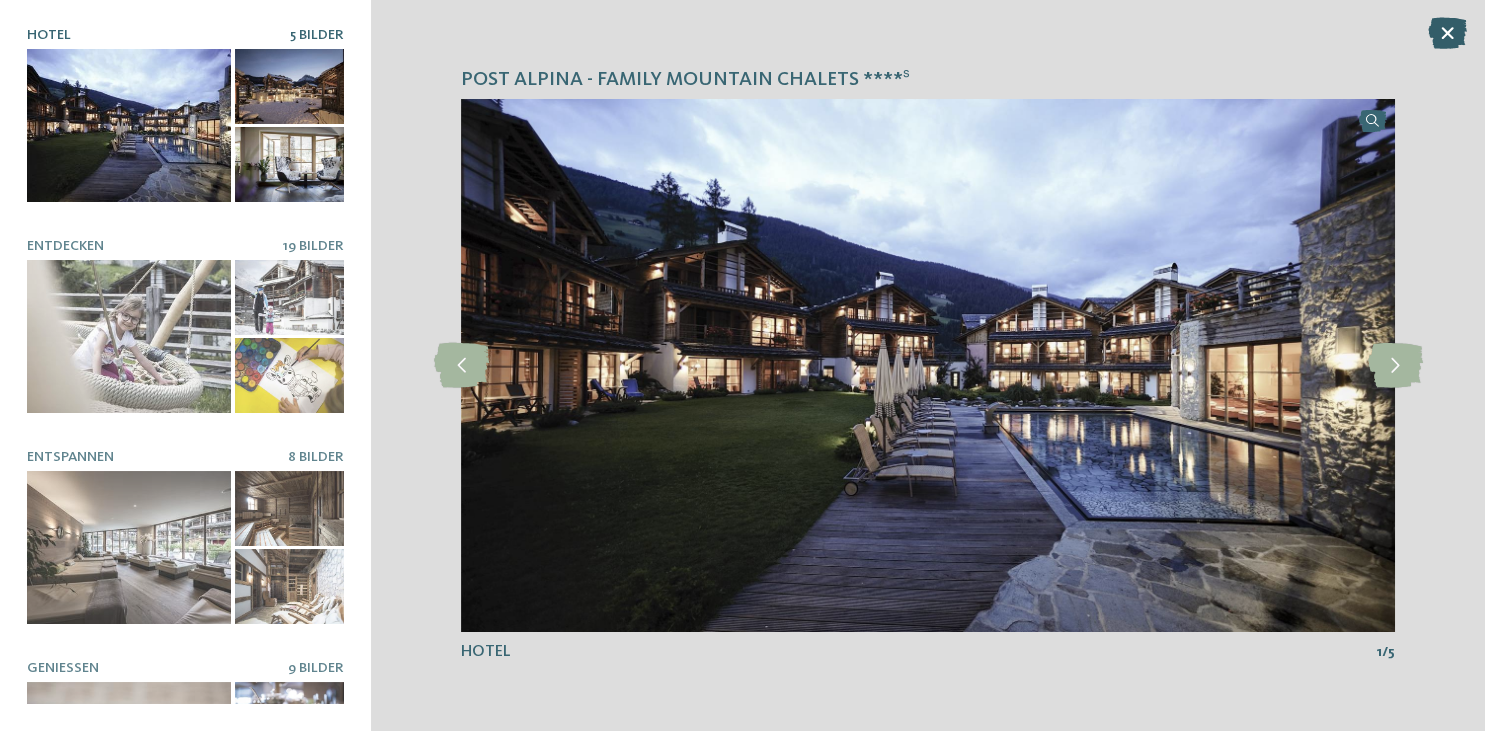 click at bounding box center (1447, 33) 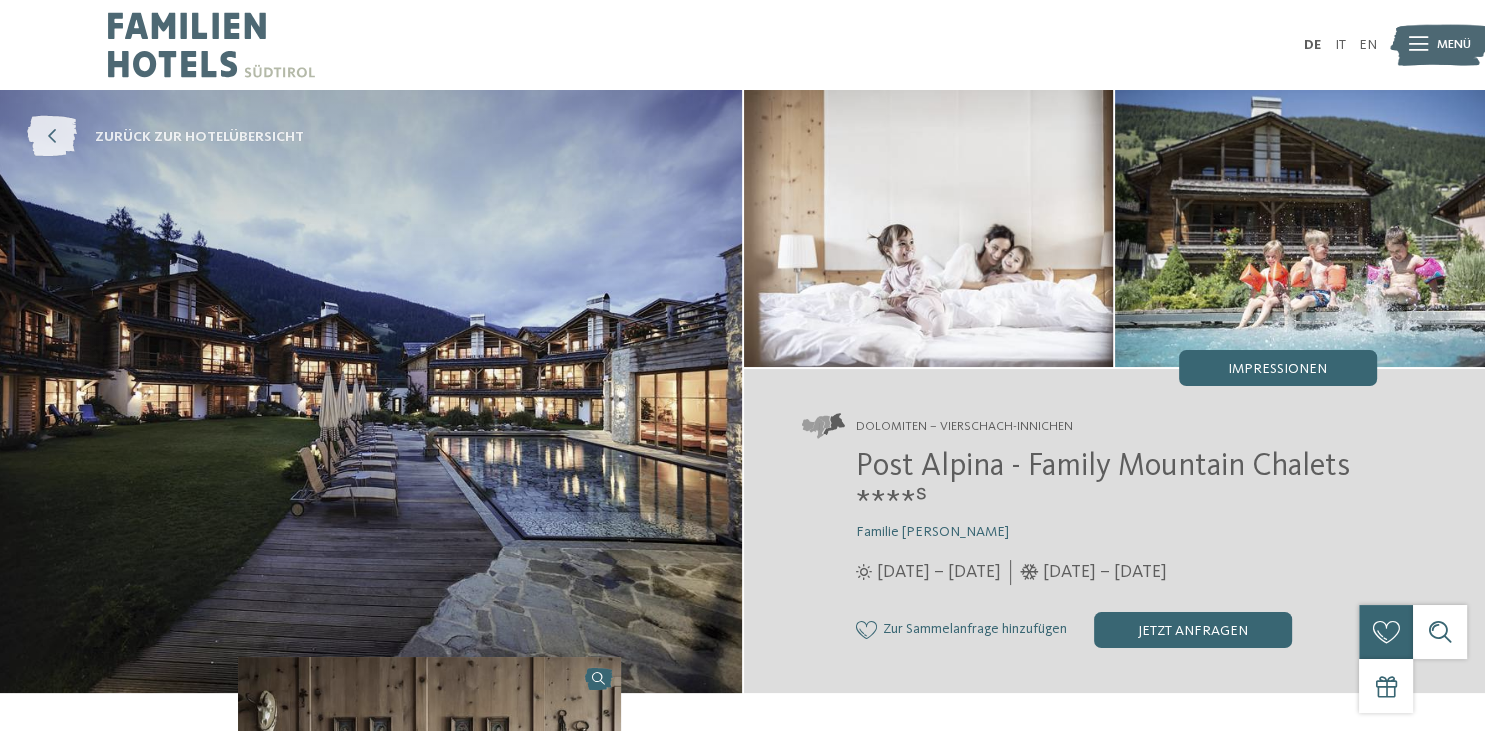 click at bounding box center (52, 137) 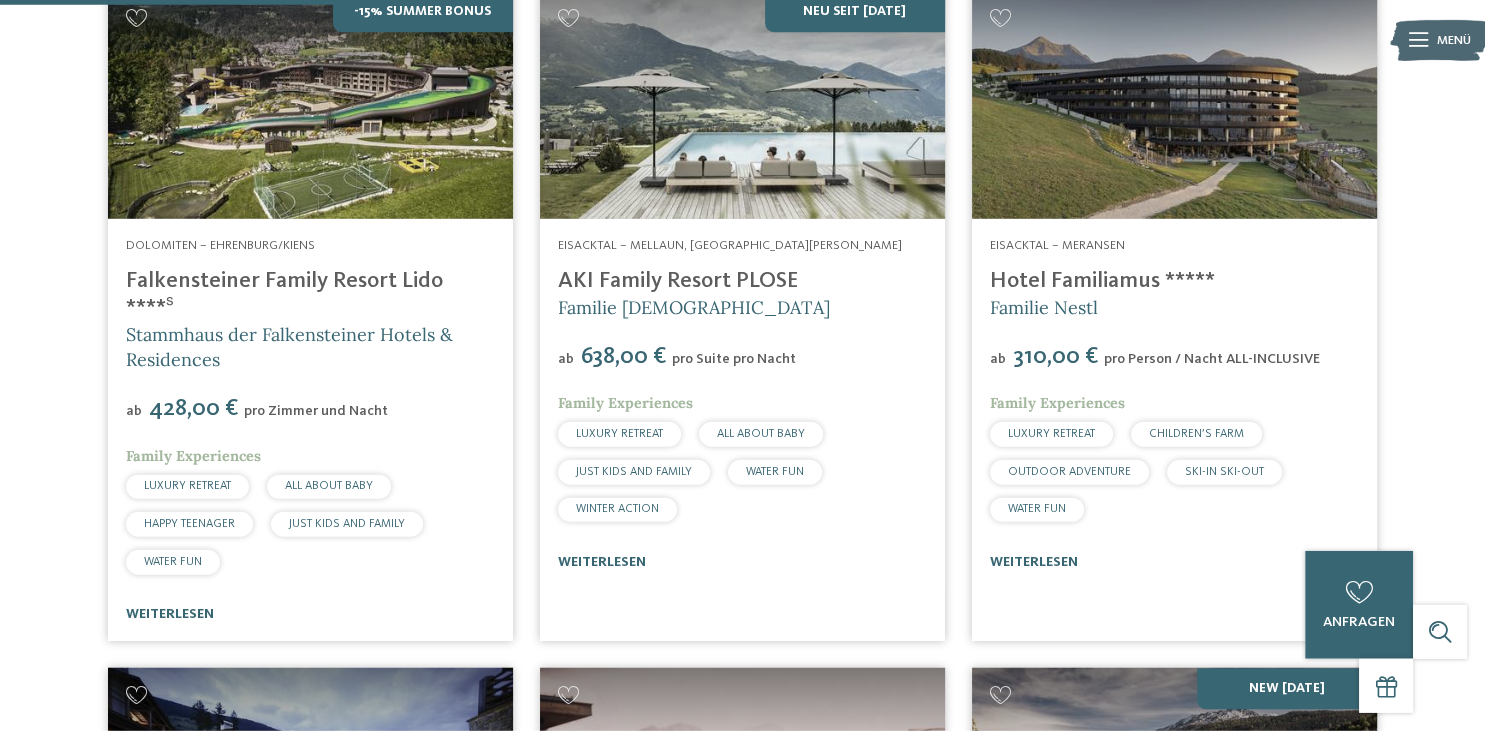 scroll, scrollTop: 1318, scrollLeft: 0, axis: vertical 